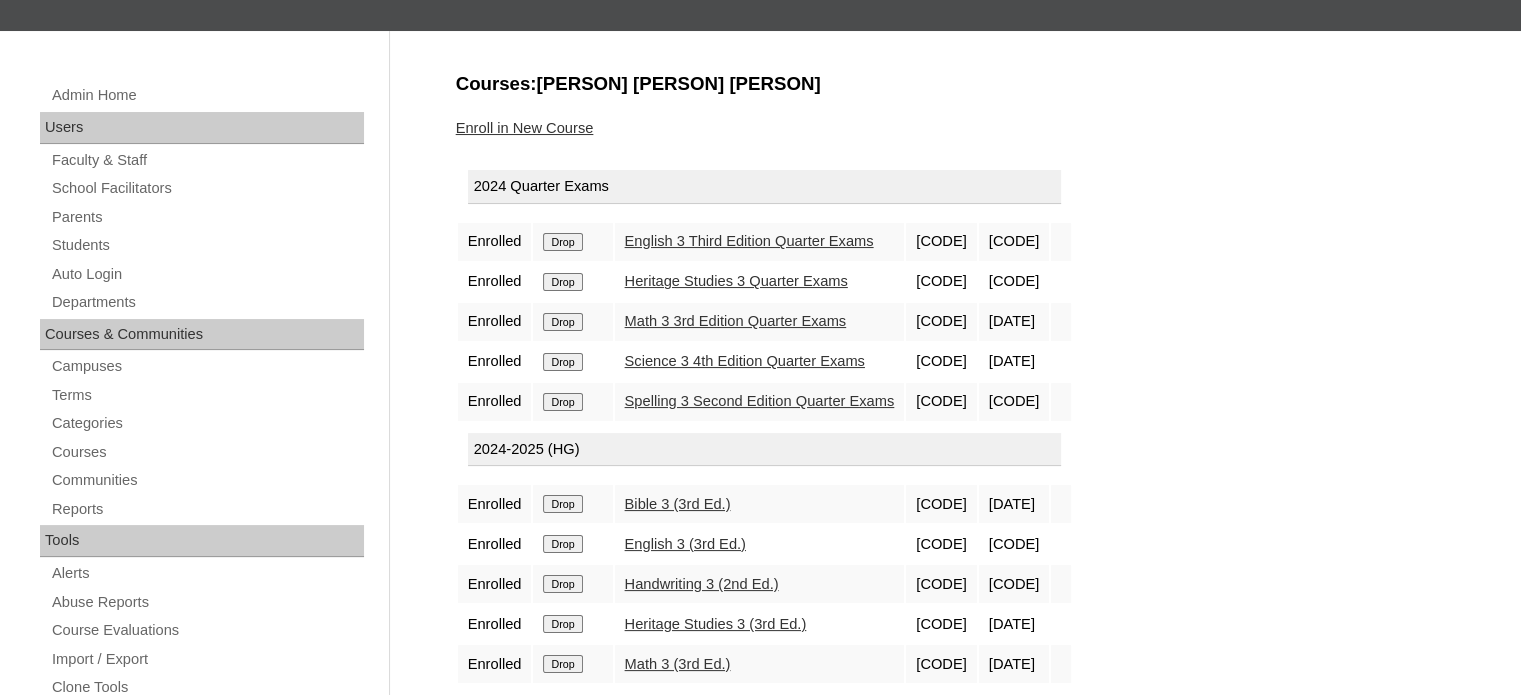 scroll, scrollTop: 198, scrollLeft: 0, axis: vertical 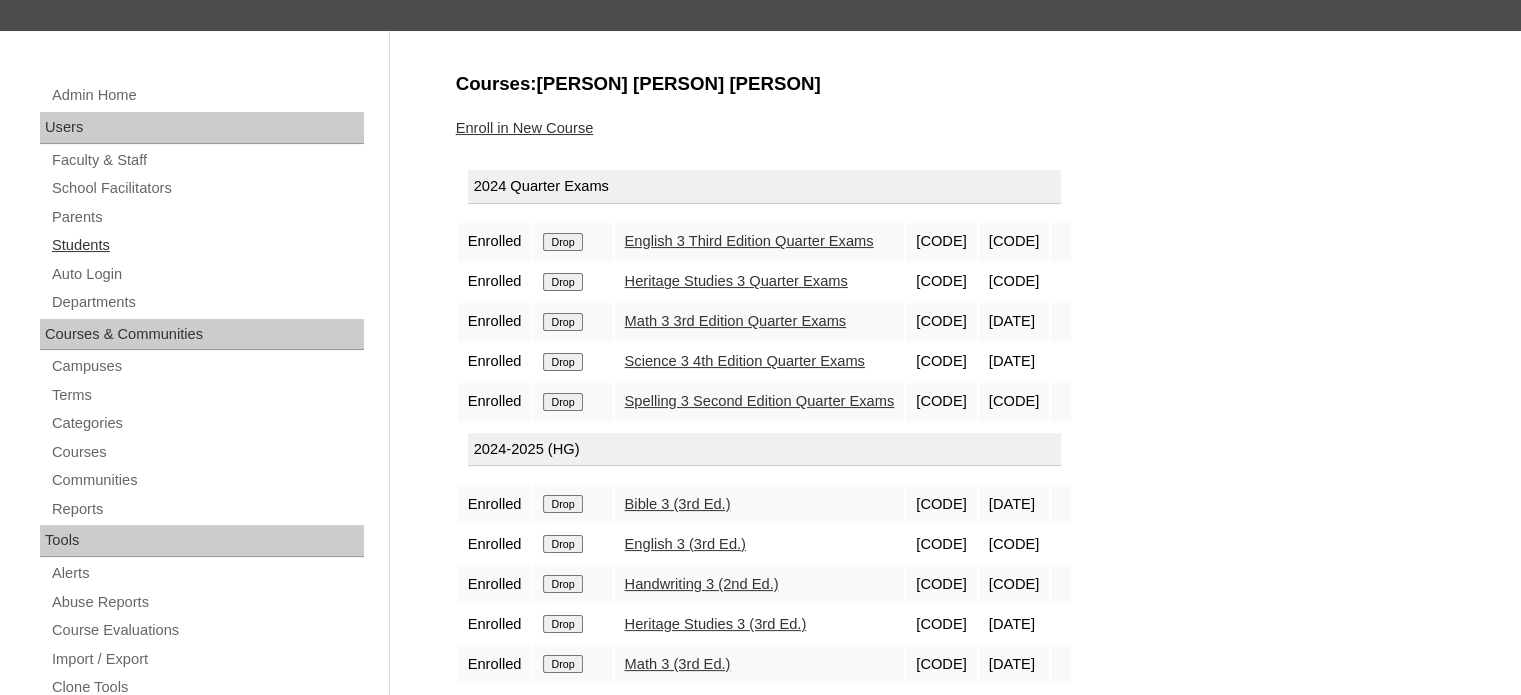 click on "Students" at bounding box center [207, 245] 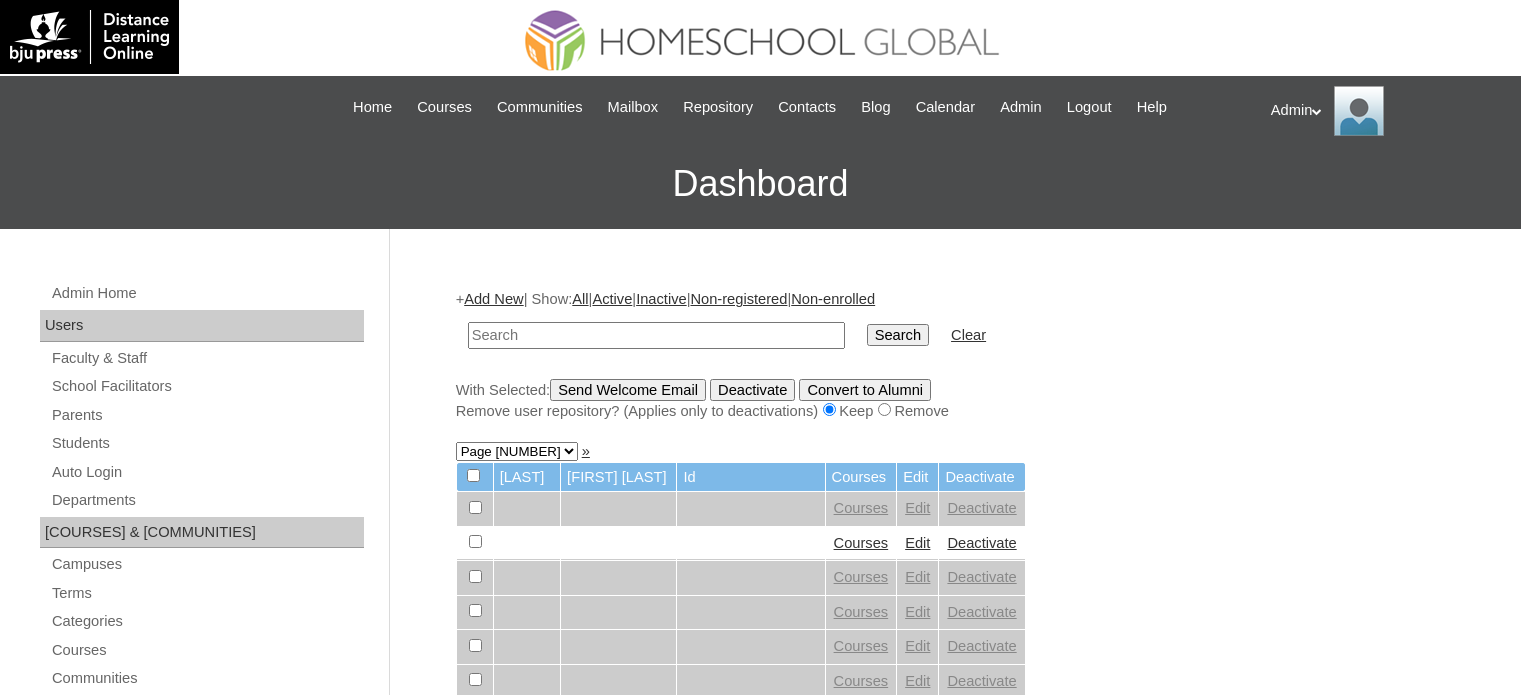 scroll, scrollTop: 0, scrollLeft: 0, axis: both 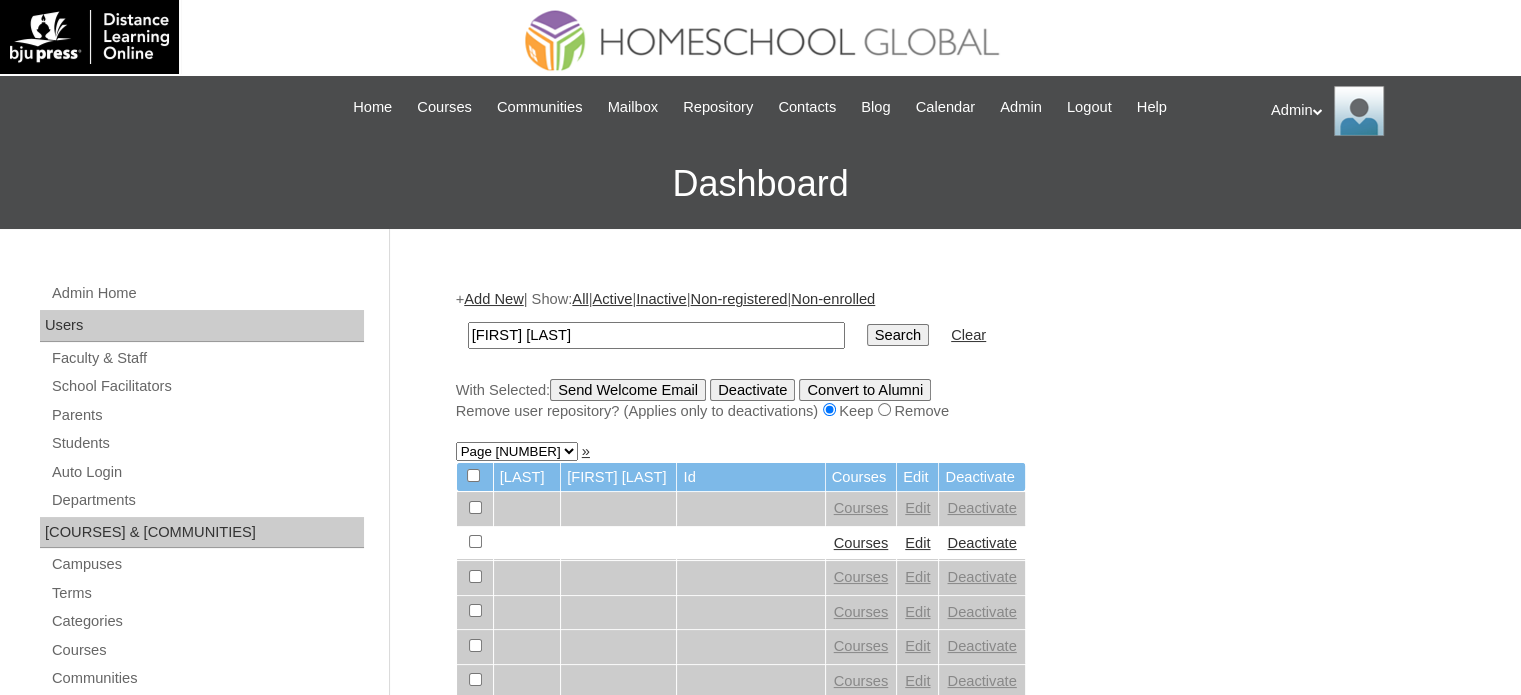 type on "Juancho Miguel" 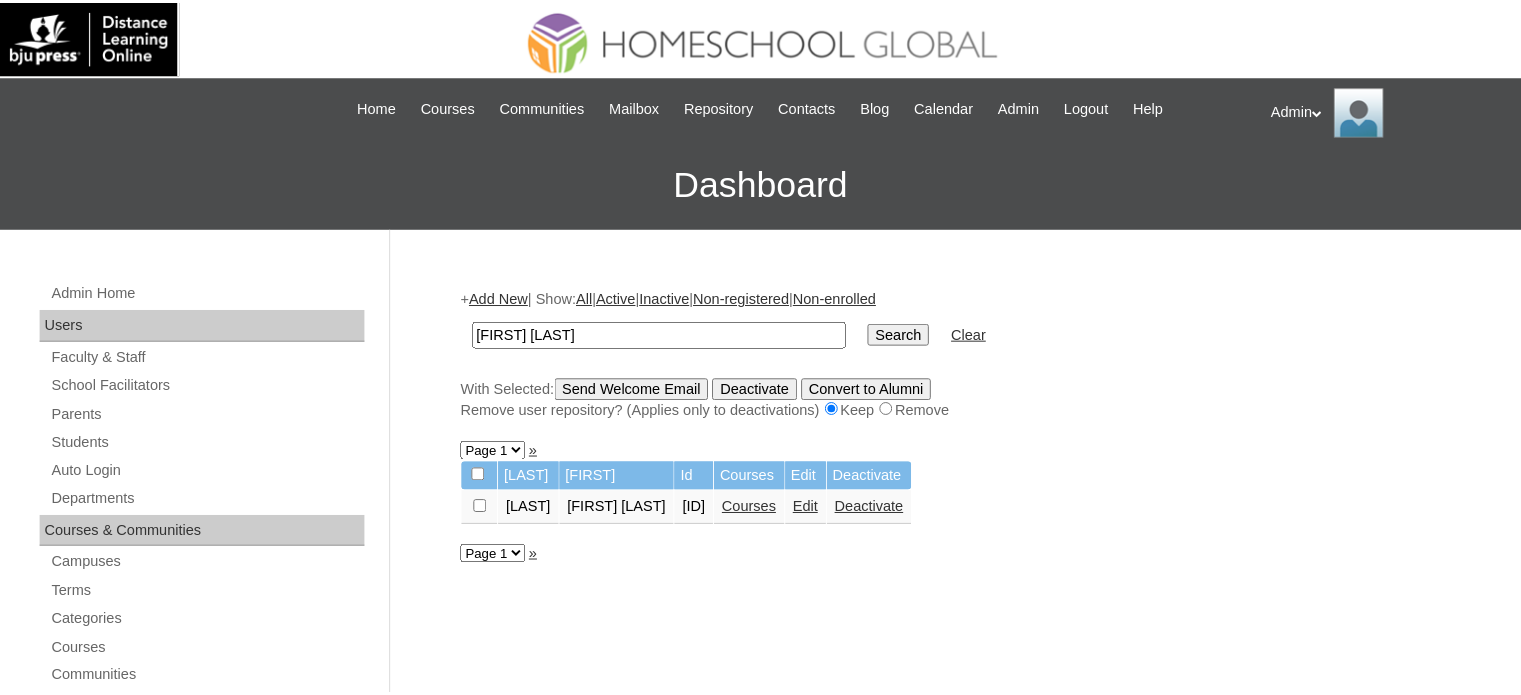 scroll, scrollTop: 0, scrollLeft: 0, axis: both 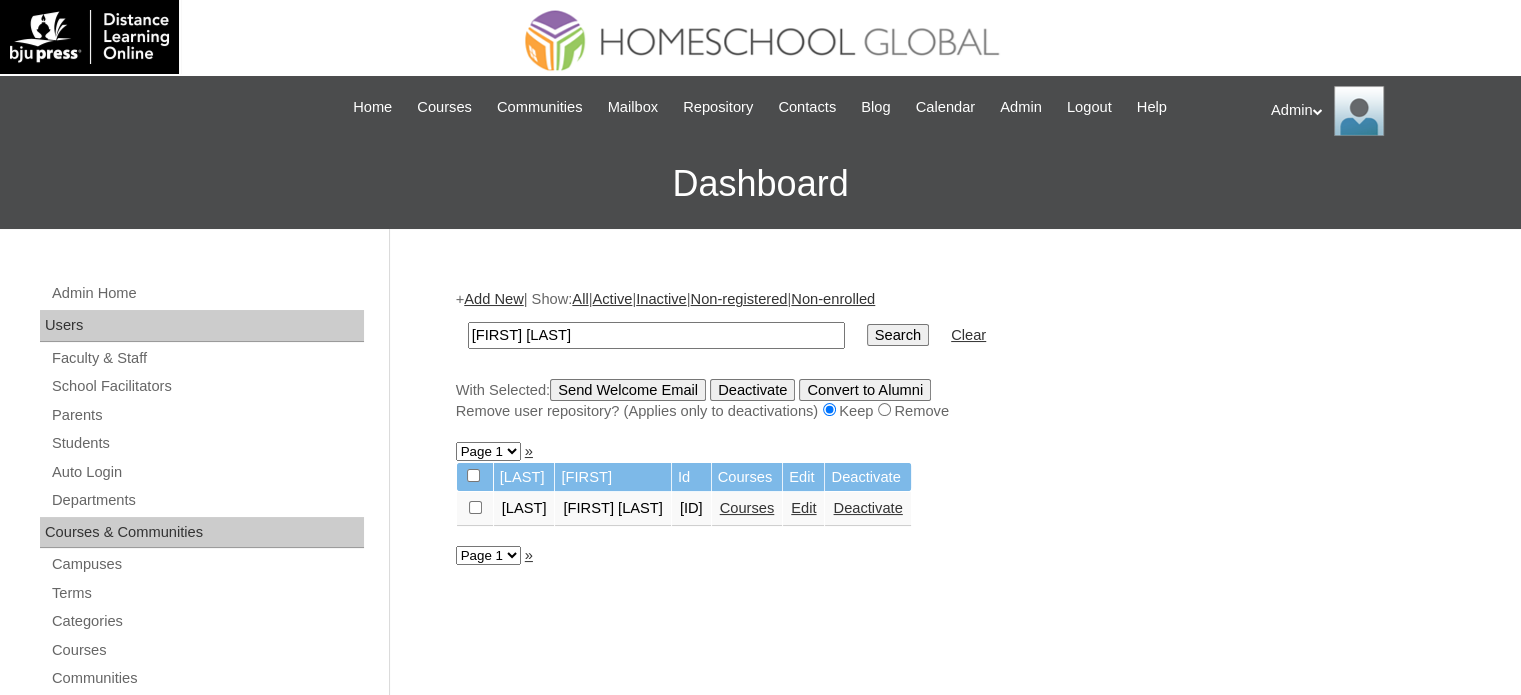click on "Courses" at bounding box center [747, 508] 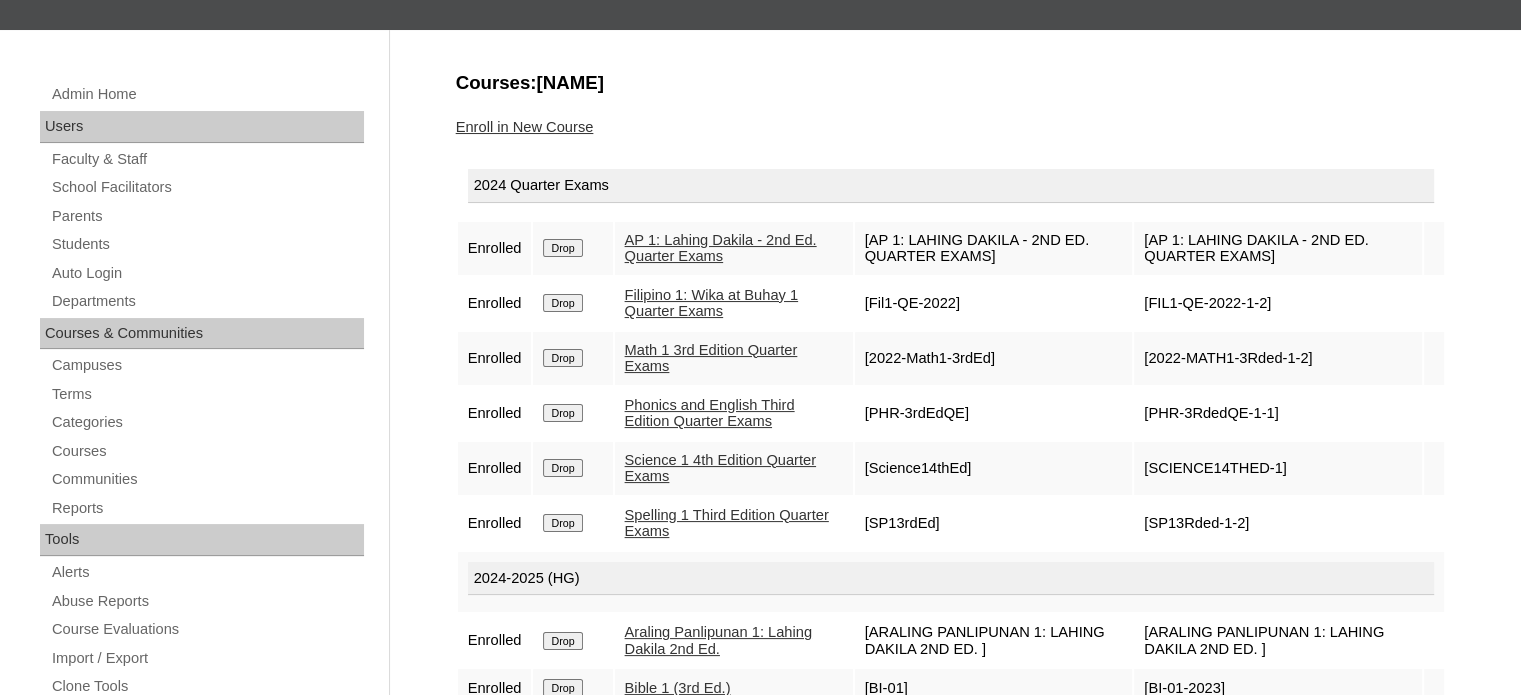 scroll, scrollTop: 200, scrollLeft: 0, axis: vertical 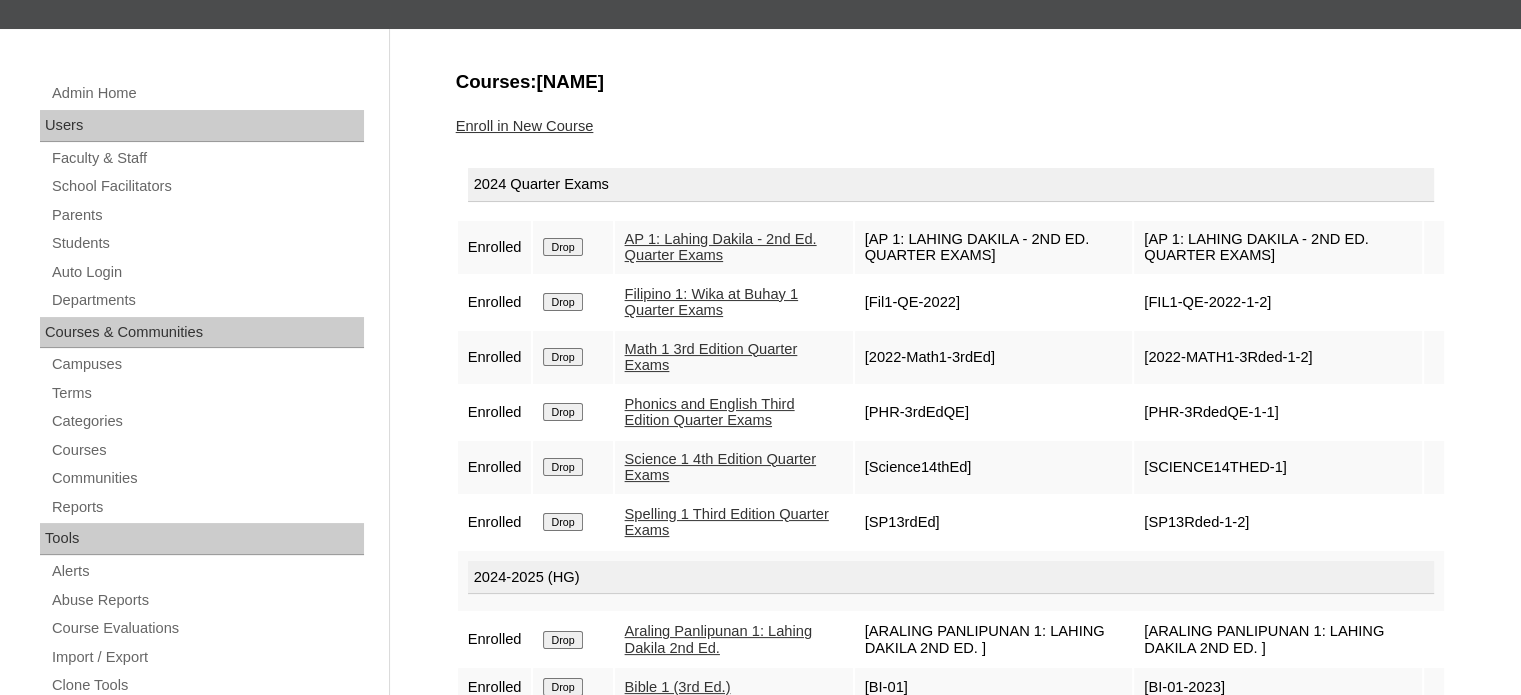 click on "AP 1: Lahing Dakila - 2nd Ed. Quarter Exams" at bounding box center [721, 247] 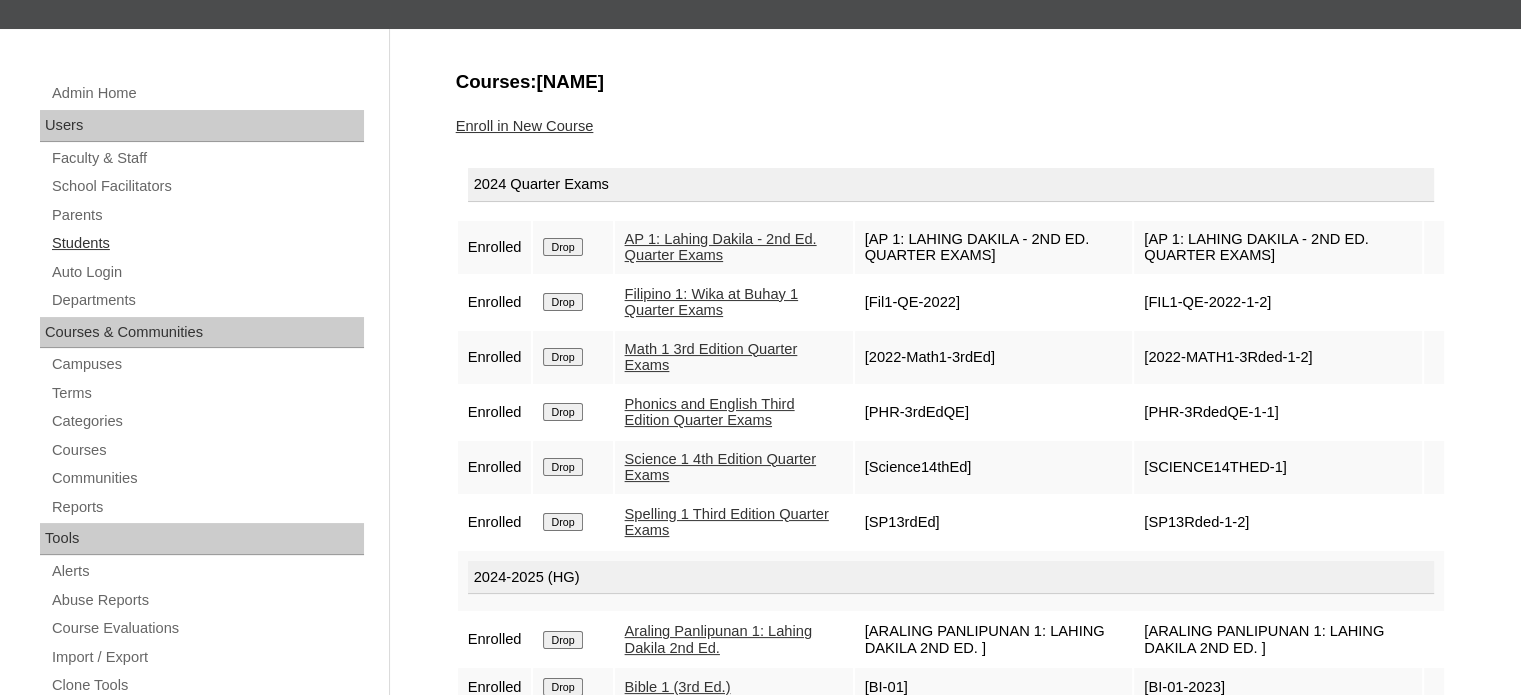 click on "Students" at bounding box center (207, 243) 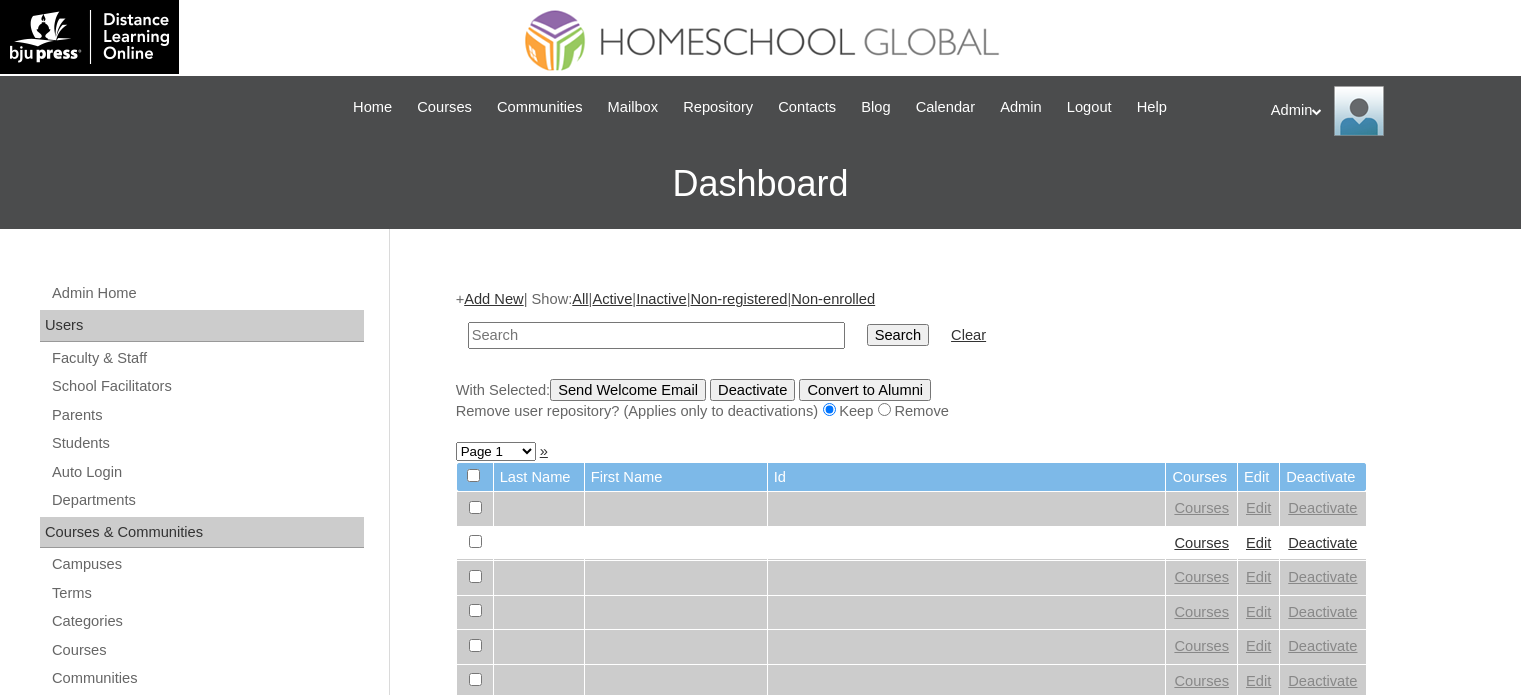 scroll, scrollTop: 0, scrollLeft: 0, axis: both 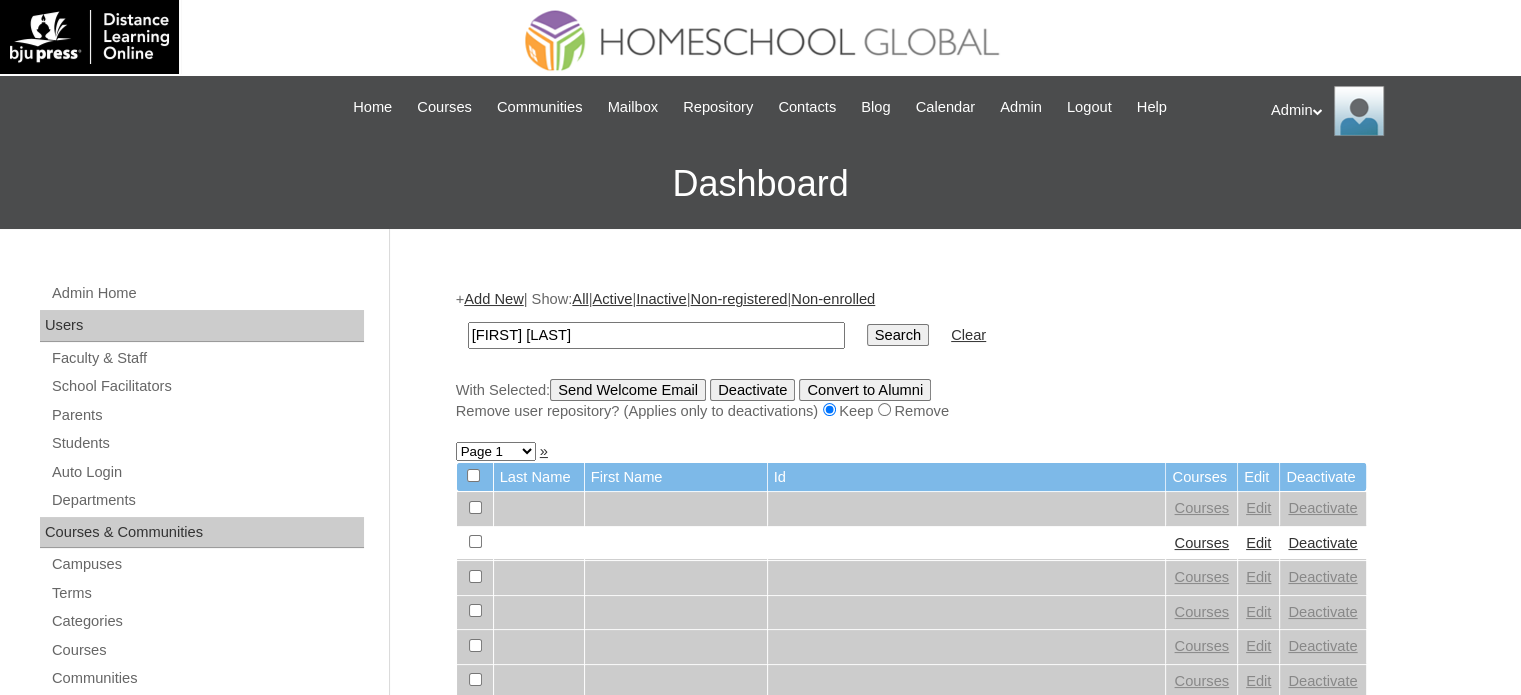 type on "[FIRST] [LAST]" 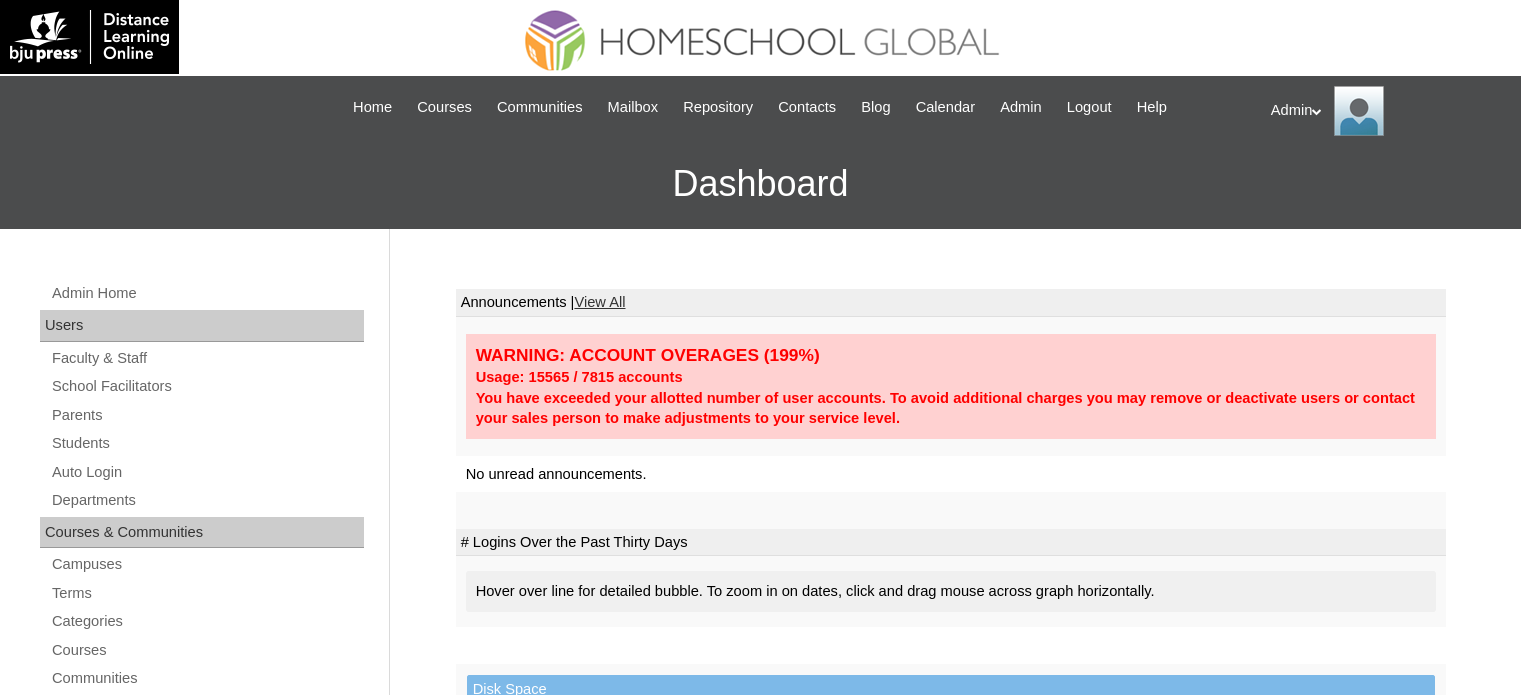 scroll, scrollTop: 0, scrollLeft: 0, axis: both 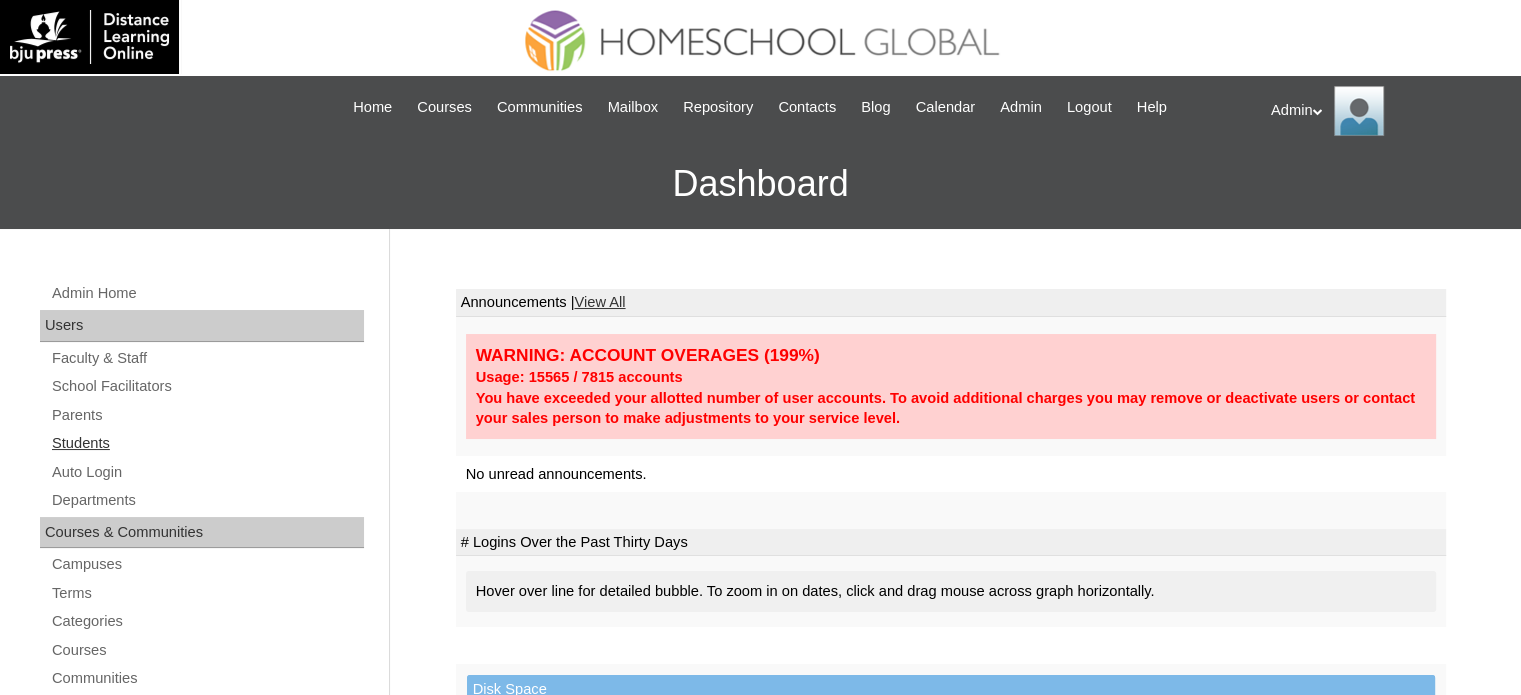 click on "Students" at bounding box center [207, 443] 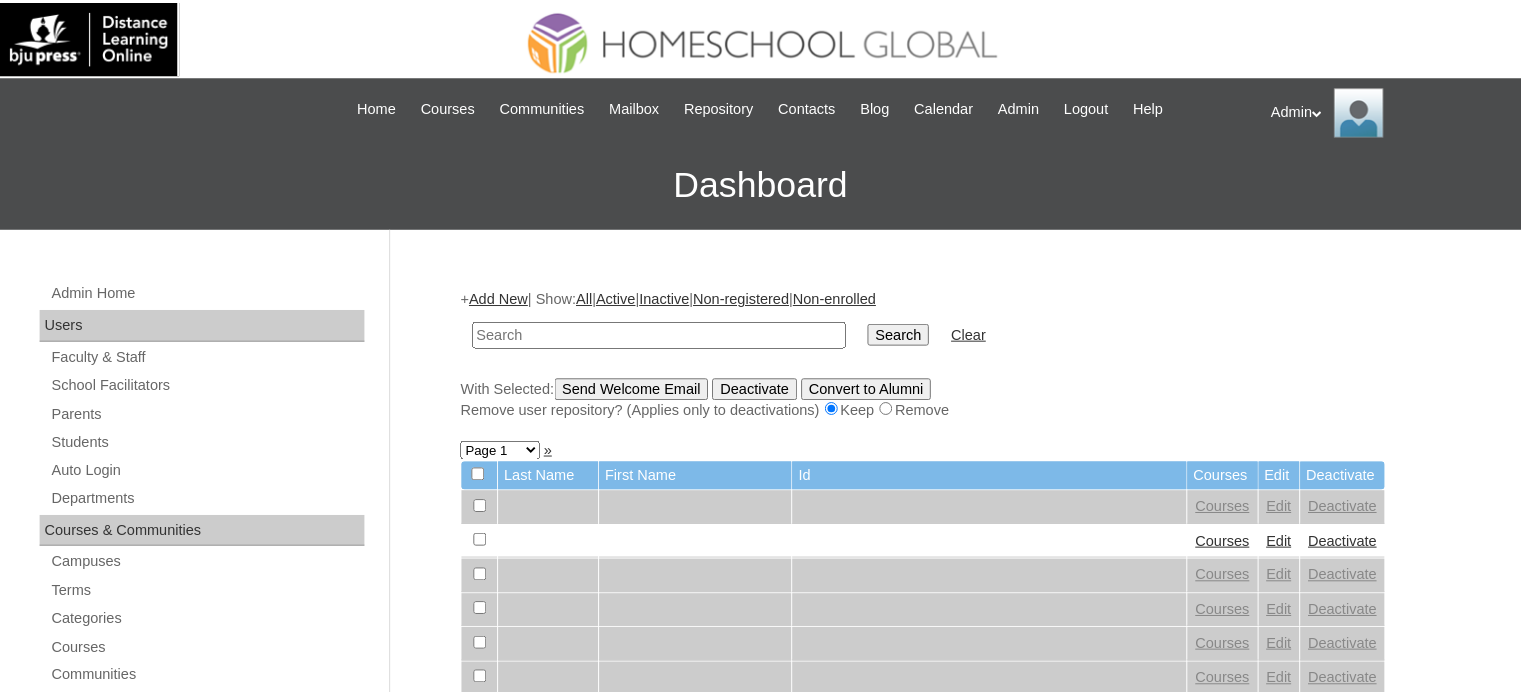 scroll, scrollTop: 0, scrollLeft: 0, axis: both 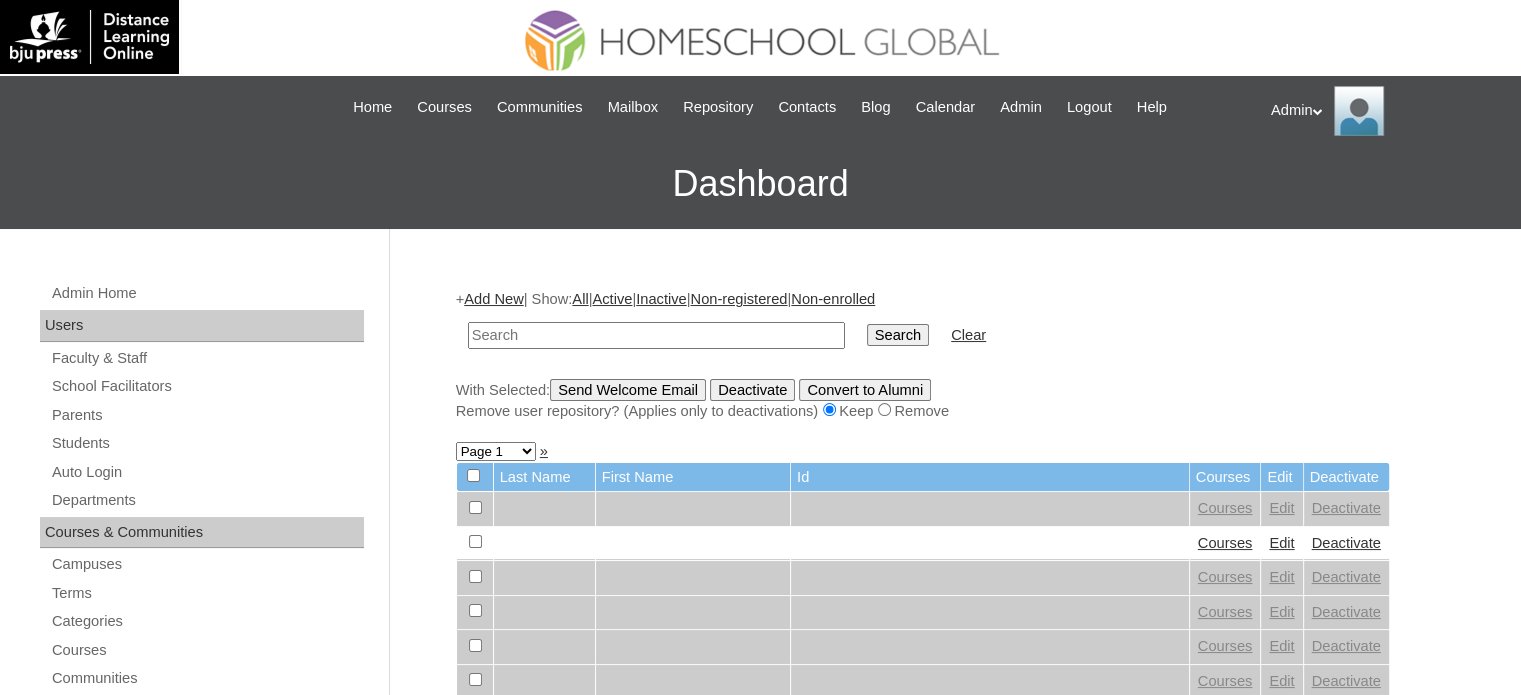 click at bounding box center [656, 335] 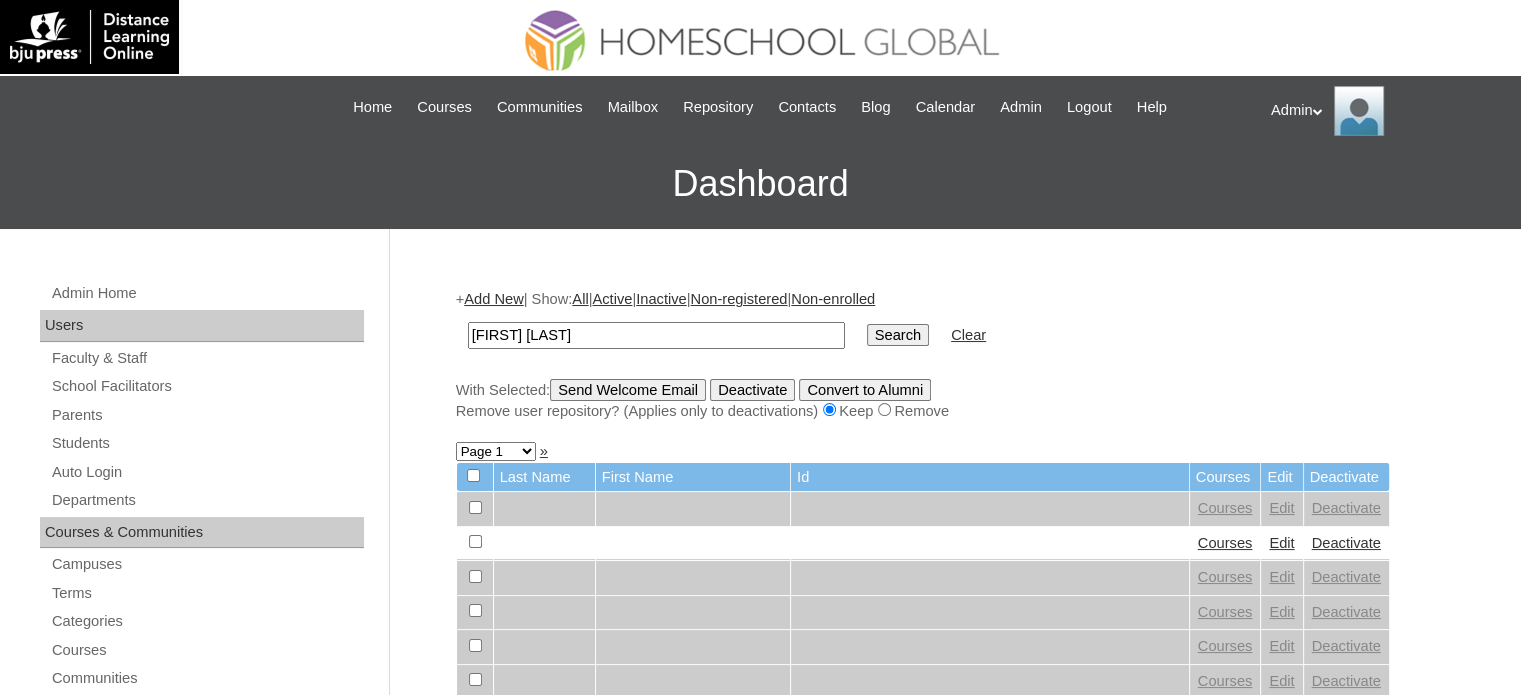 type on "[FIRST] [LAST]" 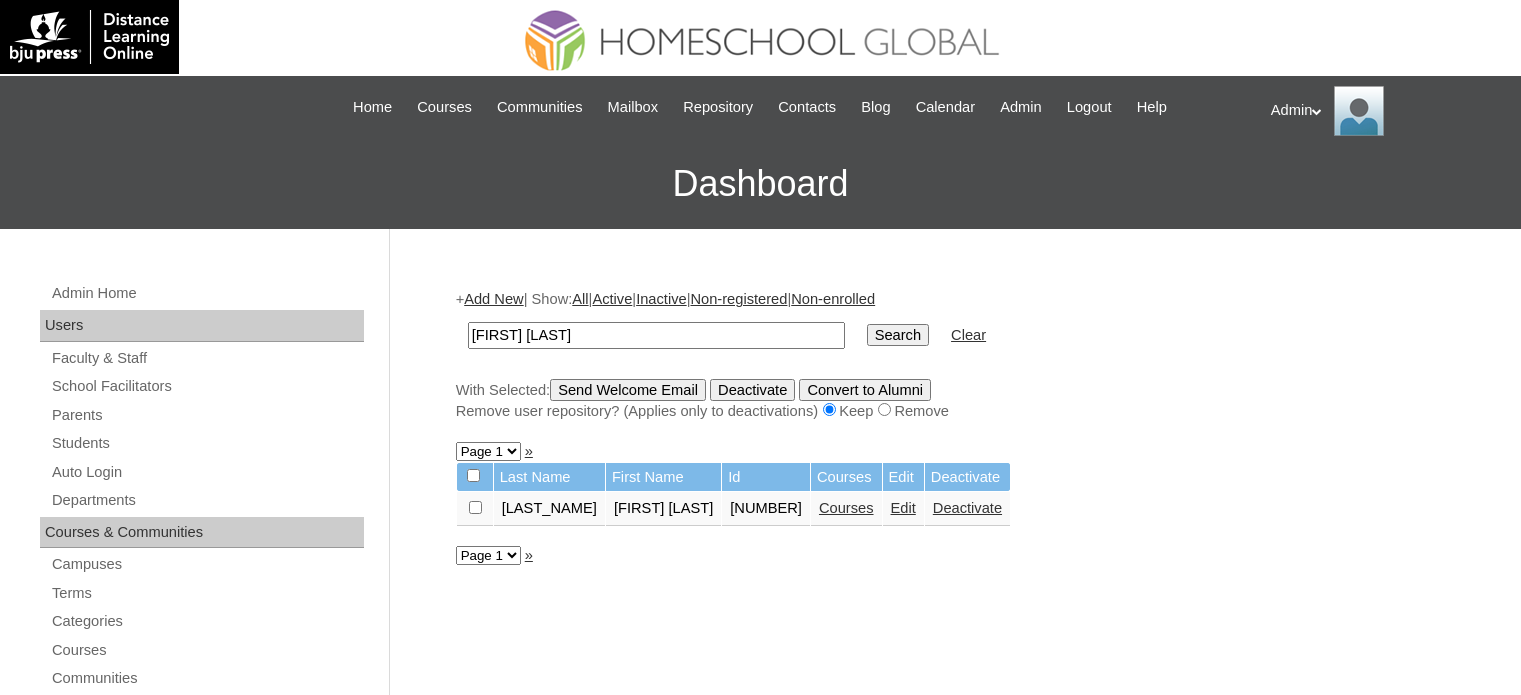 scroll, scrollTop: 0, scrollLeft: 0, axis: both 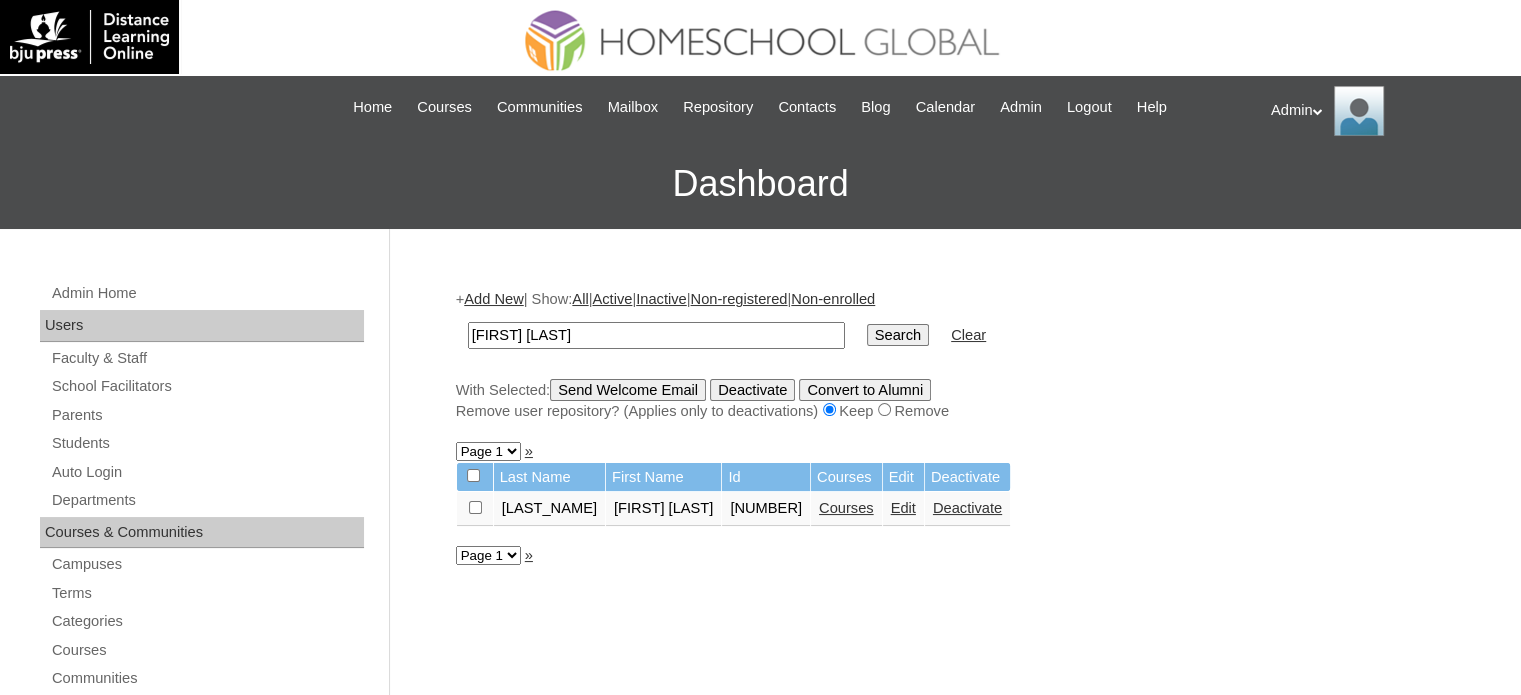 click on "Courses" at bounding box center (846, 508) 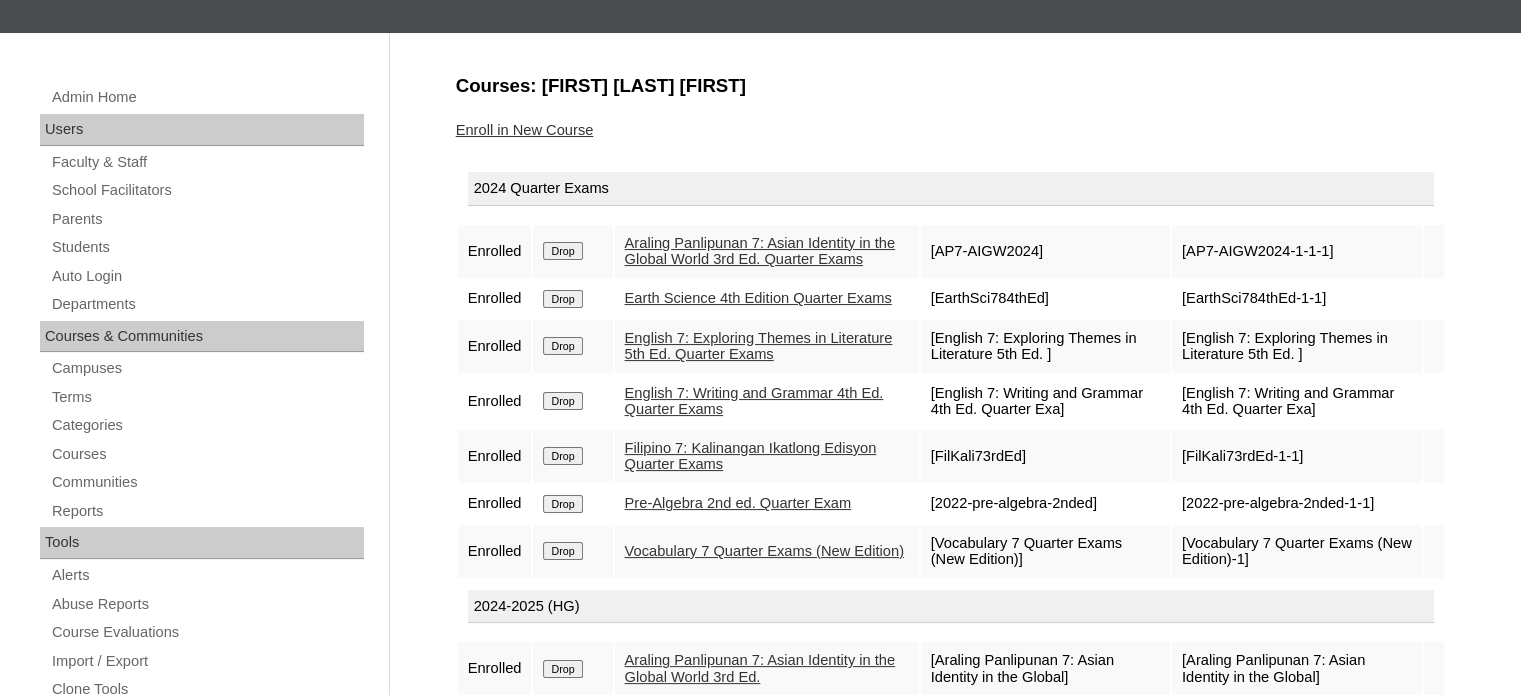 scroll, scrollTop: 198, scrollLeft: 0, axis: vertical 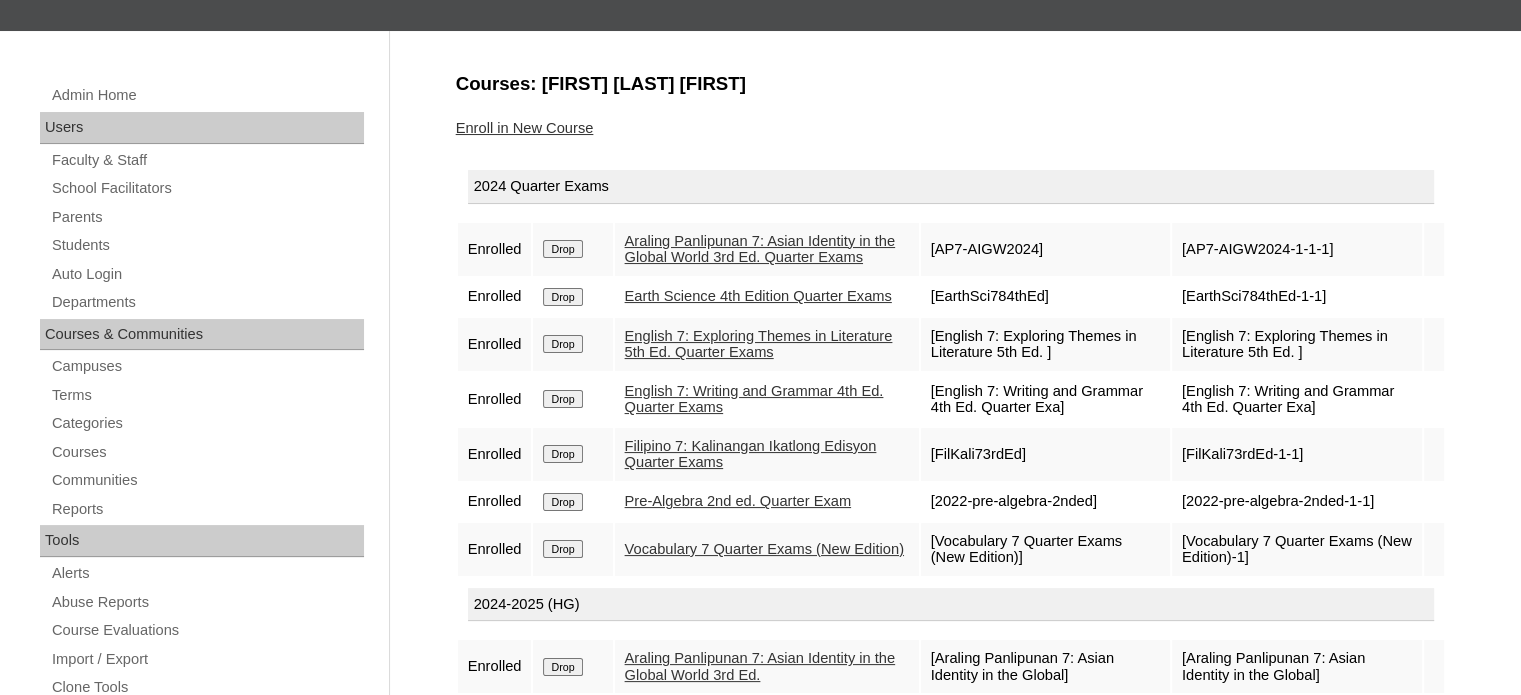 click on "Araling Panlipunan 7: Asian Identity in the Global World 3rd Ed. Quarter Exams" at bounding box center [760, 249] 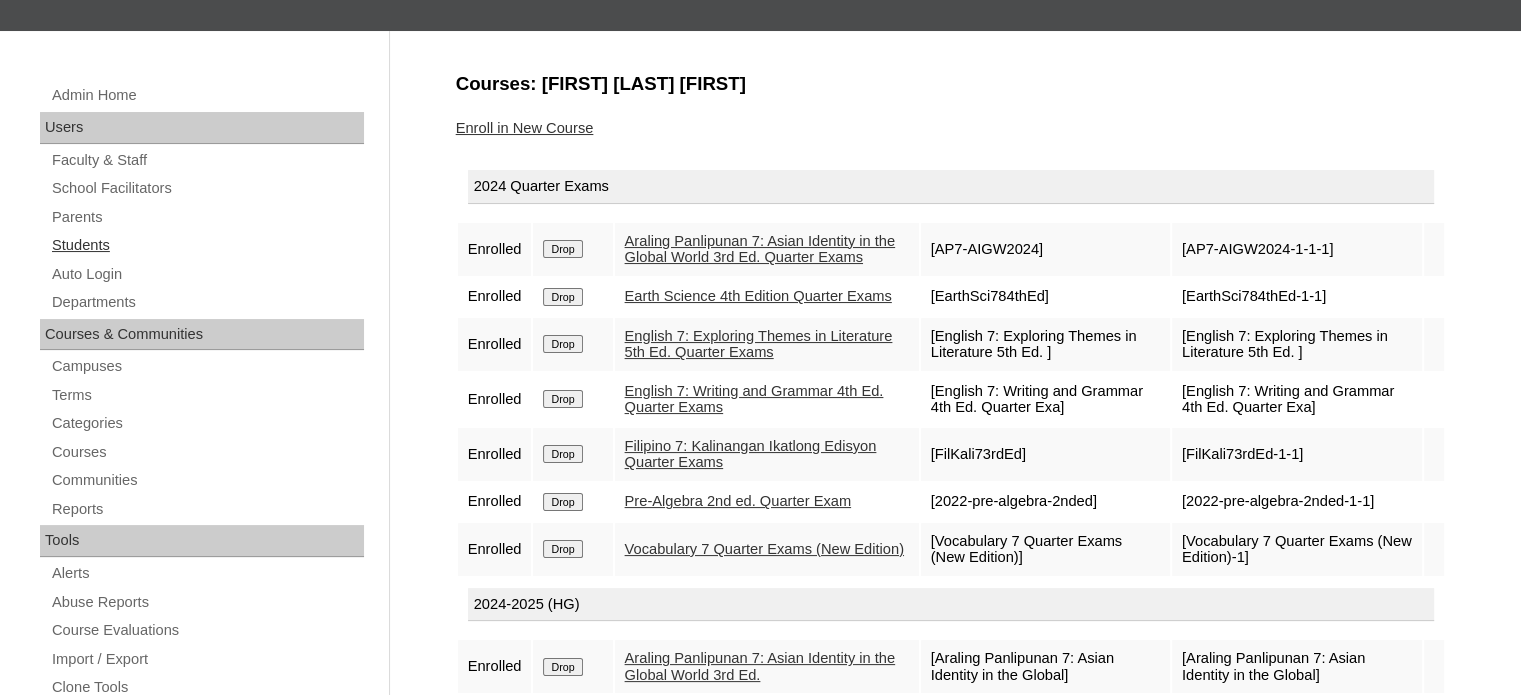 click on "Students" at bounding box center (207, 245) 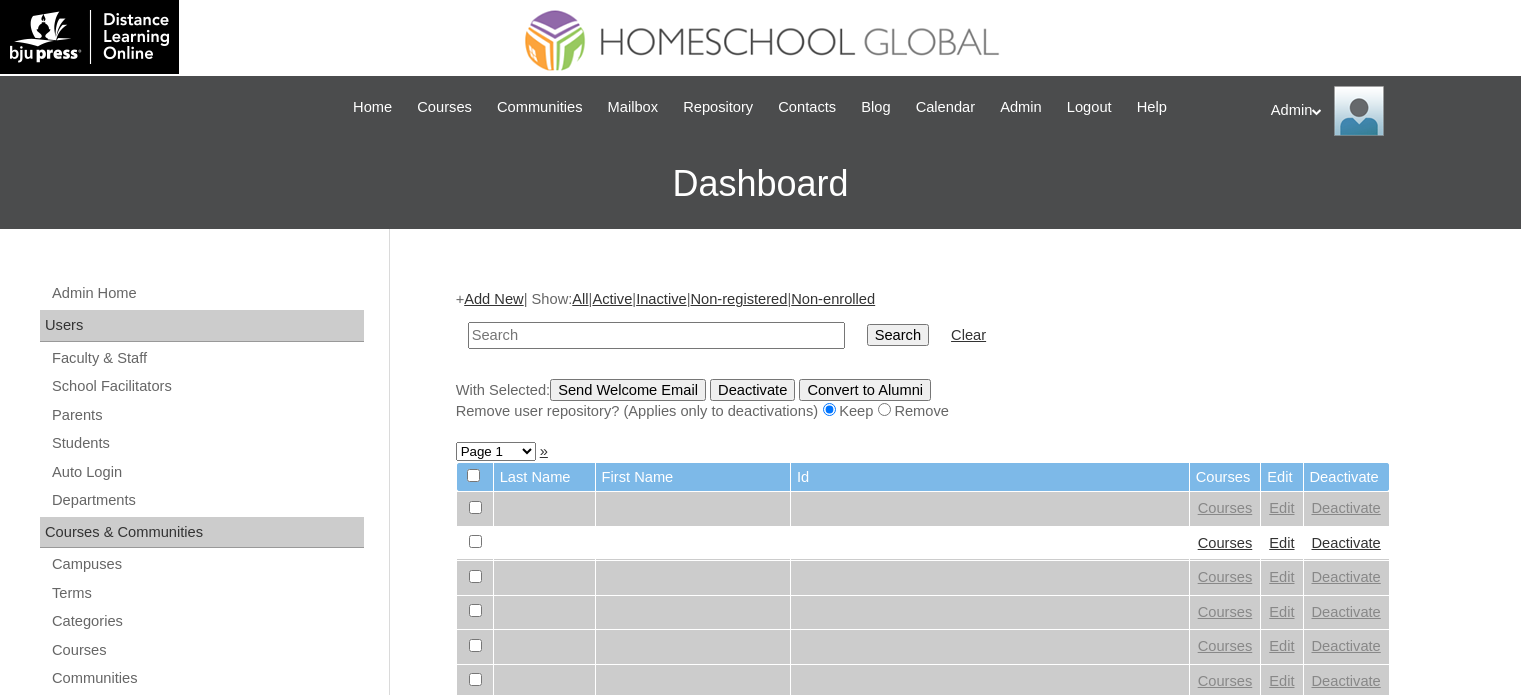 scroll, scrollTop: 0, scrollLeft: 0, axis: both 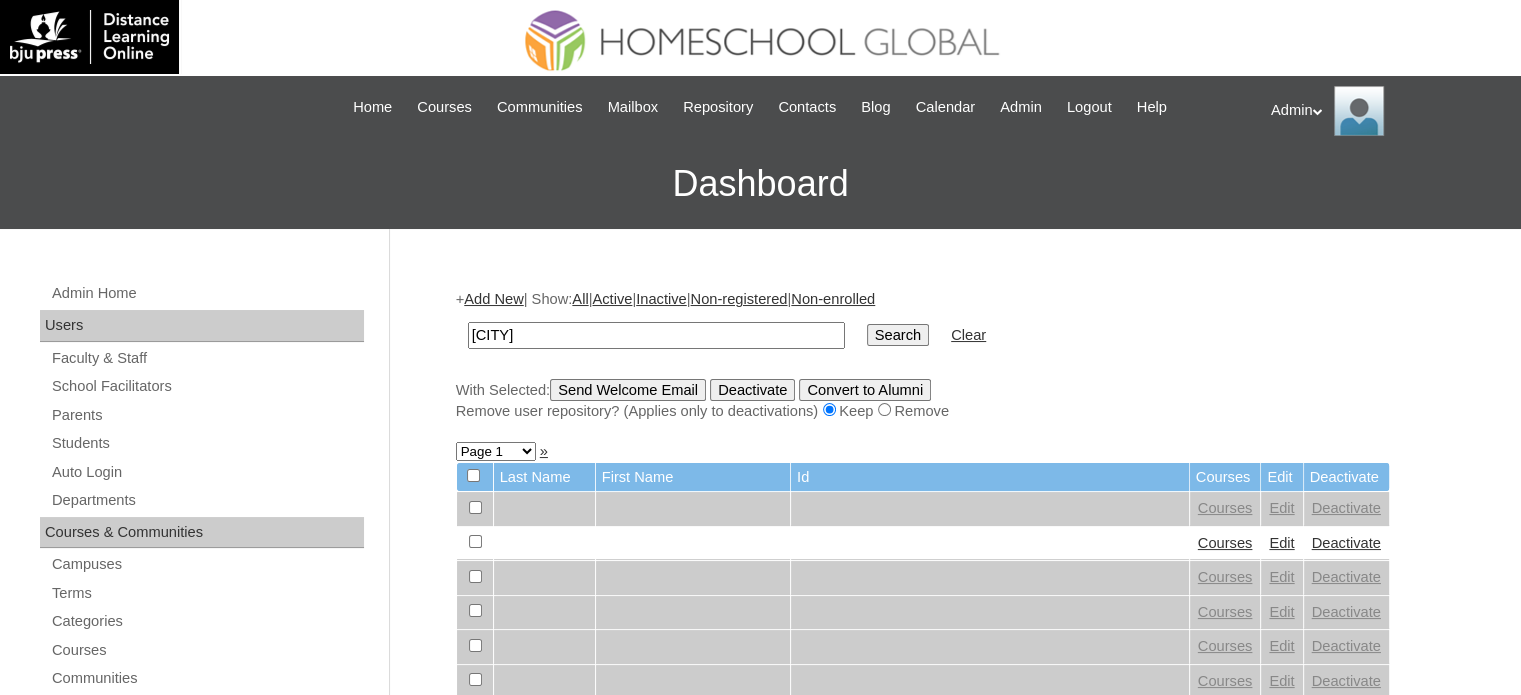 type on "[CITY]" 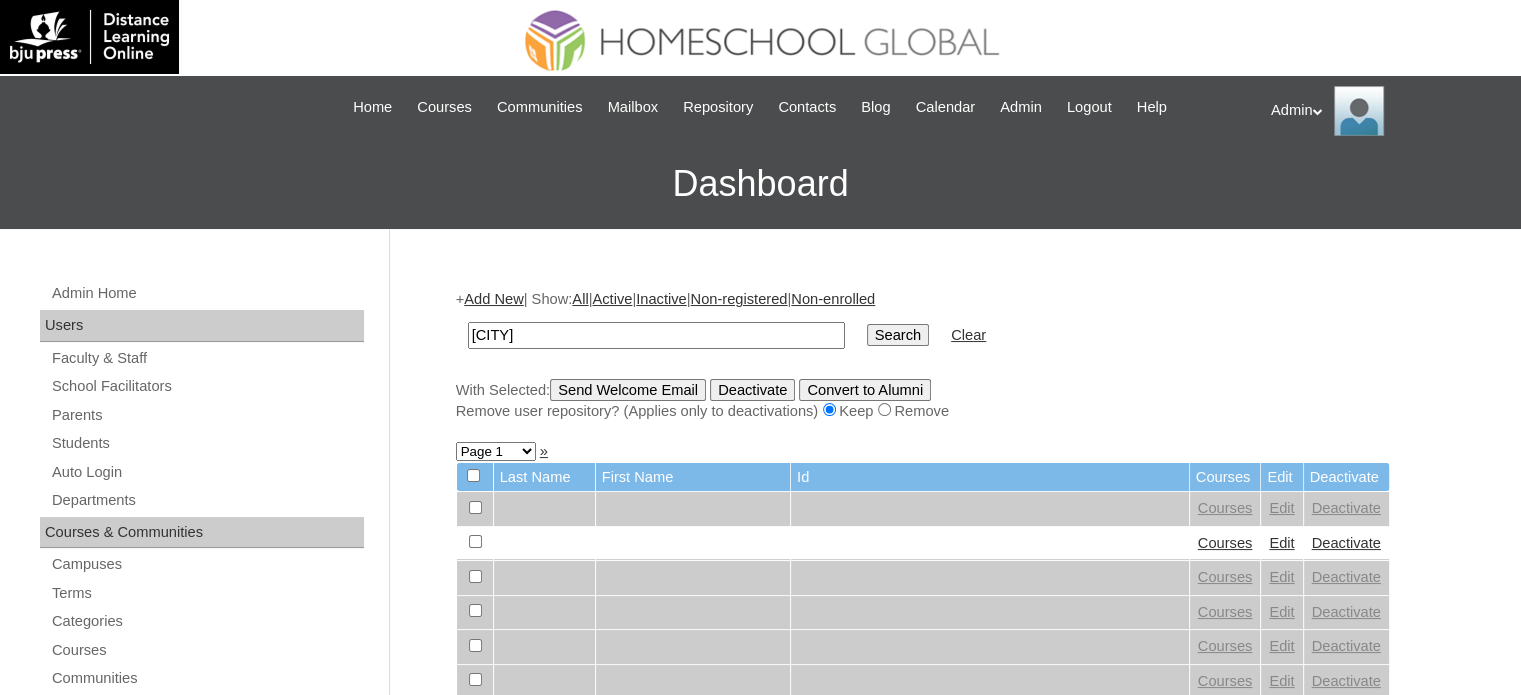 click on "Search" at bounding box center [898, 335] 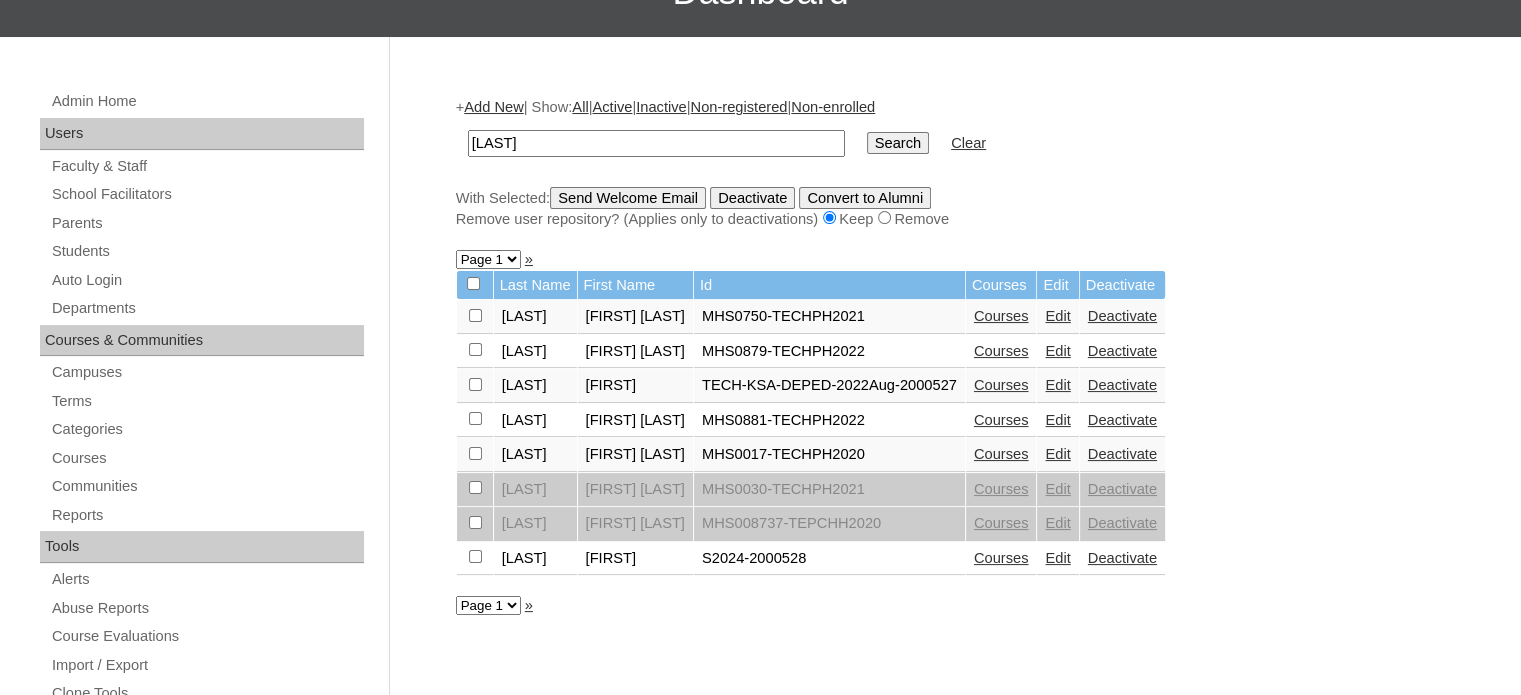 scroll, scrollTop: 194, scrollLeft: 0, axis: vertical 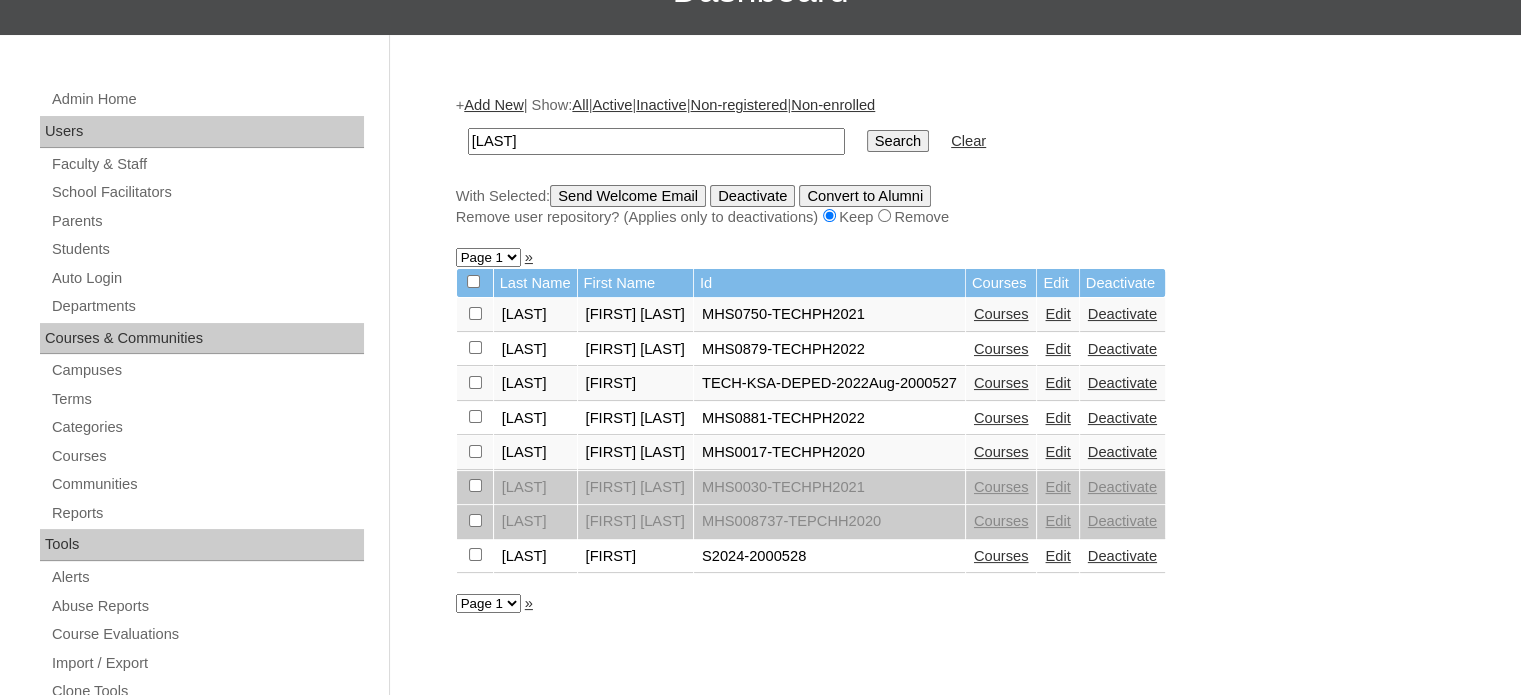 click on "Courses" at bounding box center (1001, 556) 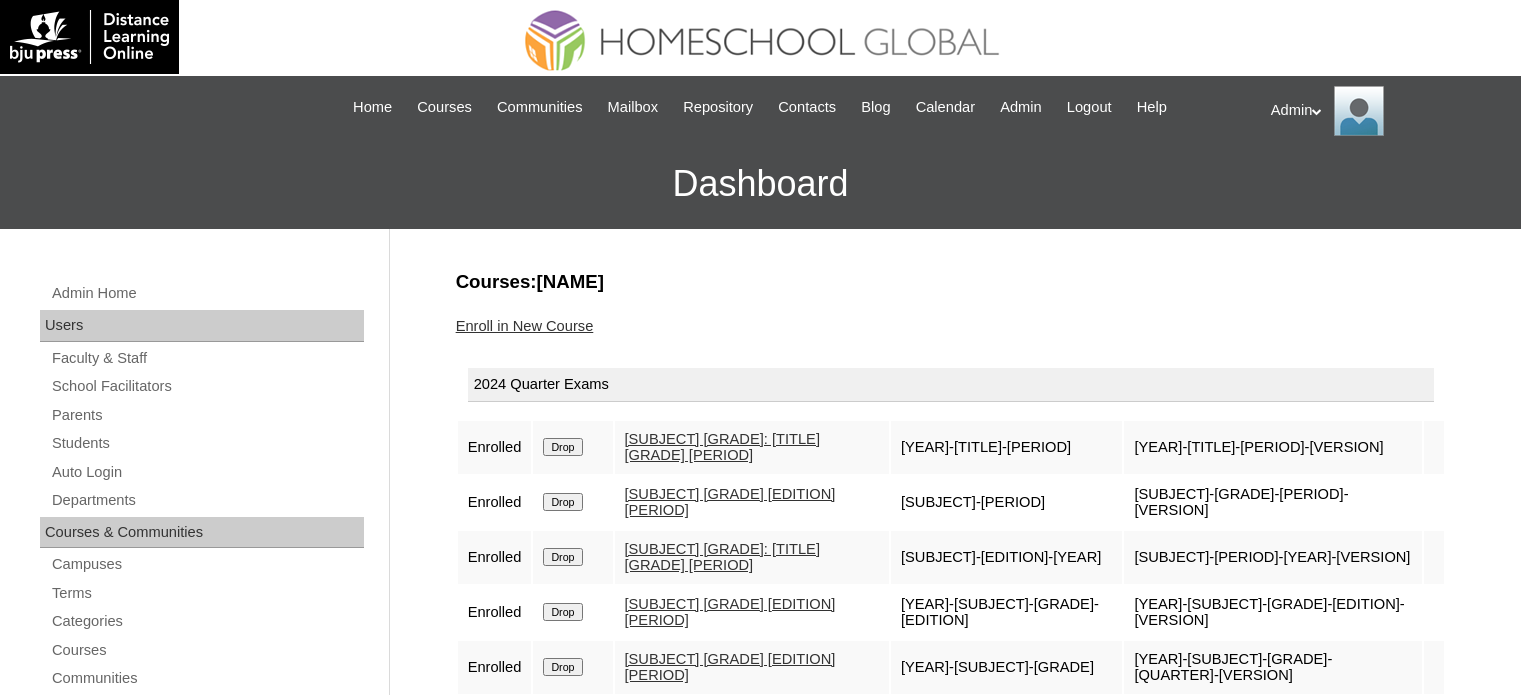 scroll, scrollTop: 0, scrollLeft: 0, axis: both 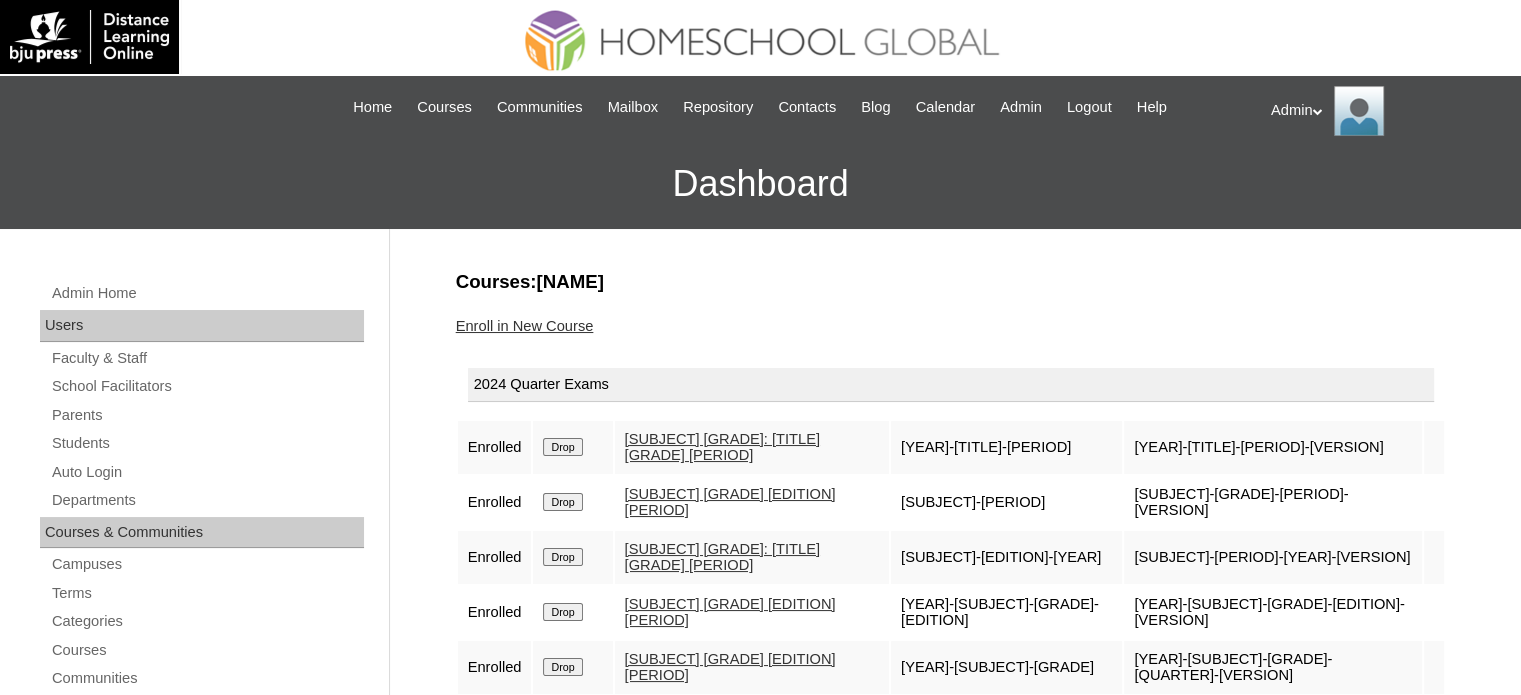 click on "[SUBJECT] [GRADE] [EDITION] [PERIOD]" at bounding box center [730, 612] 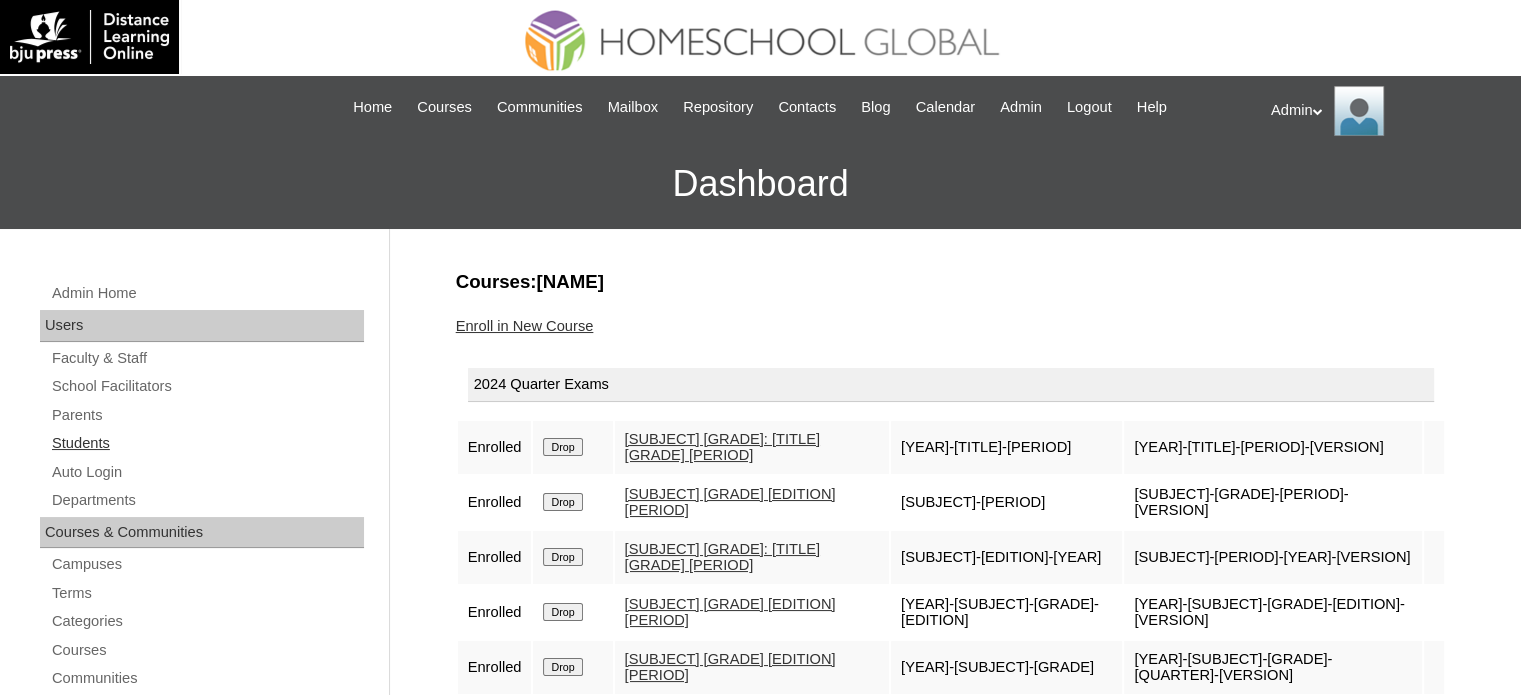 click on "Students" at bounding box center (207, 443) 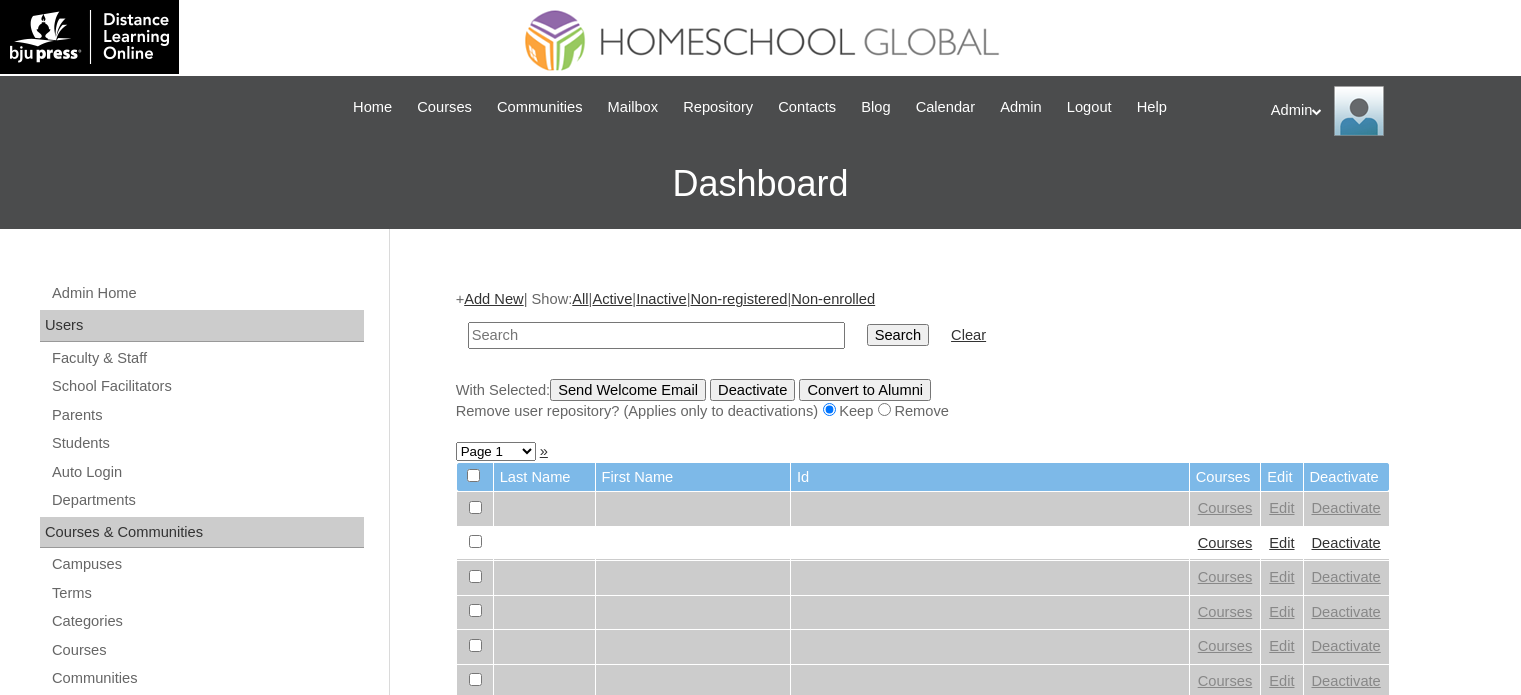 scroll, scrollTop: 0, scrollLeft: 0, axis: both 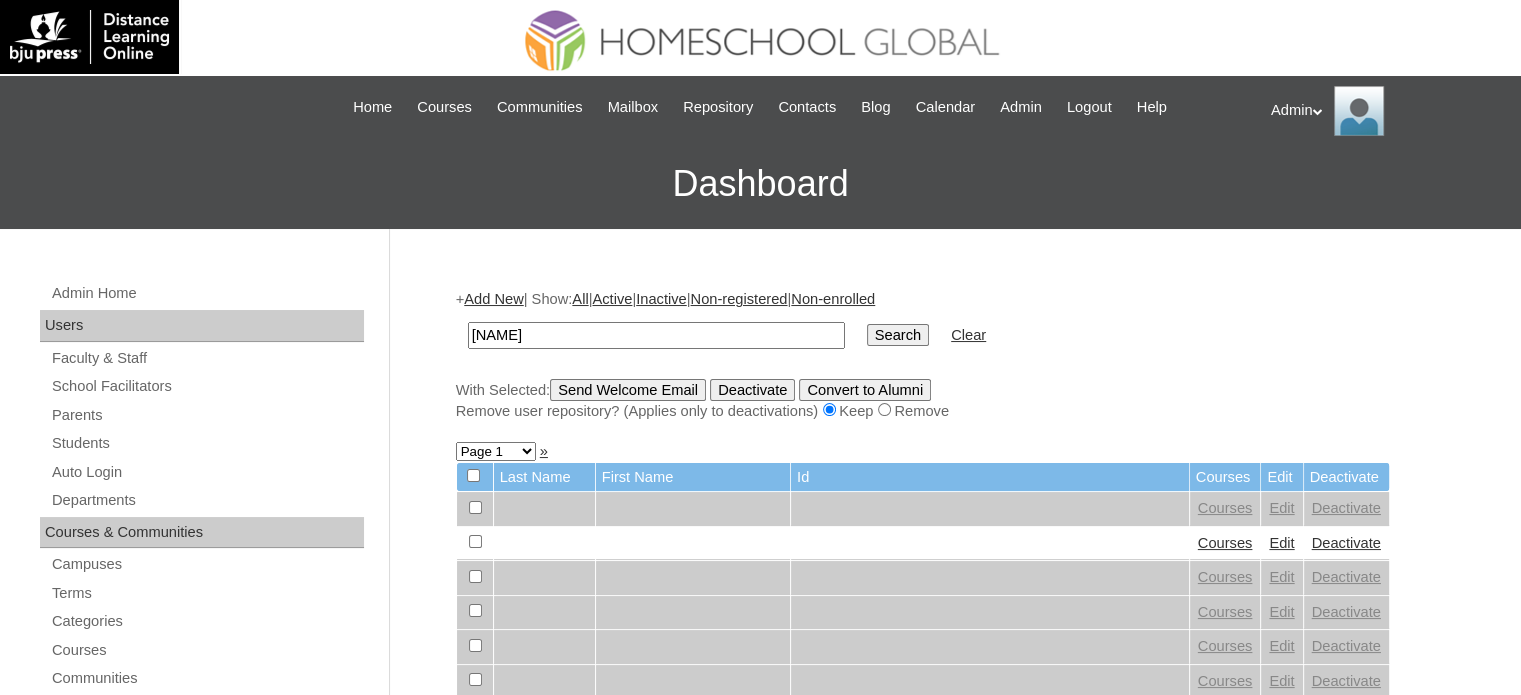 type on "[LAST]" 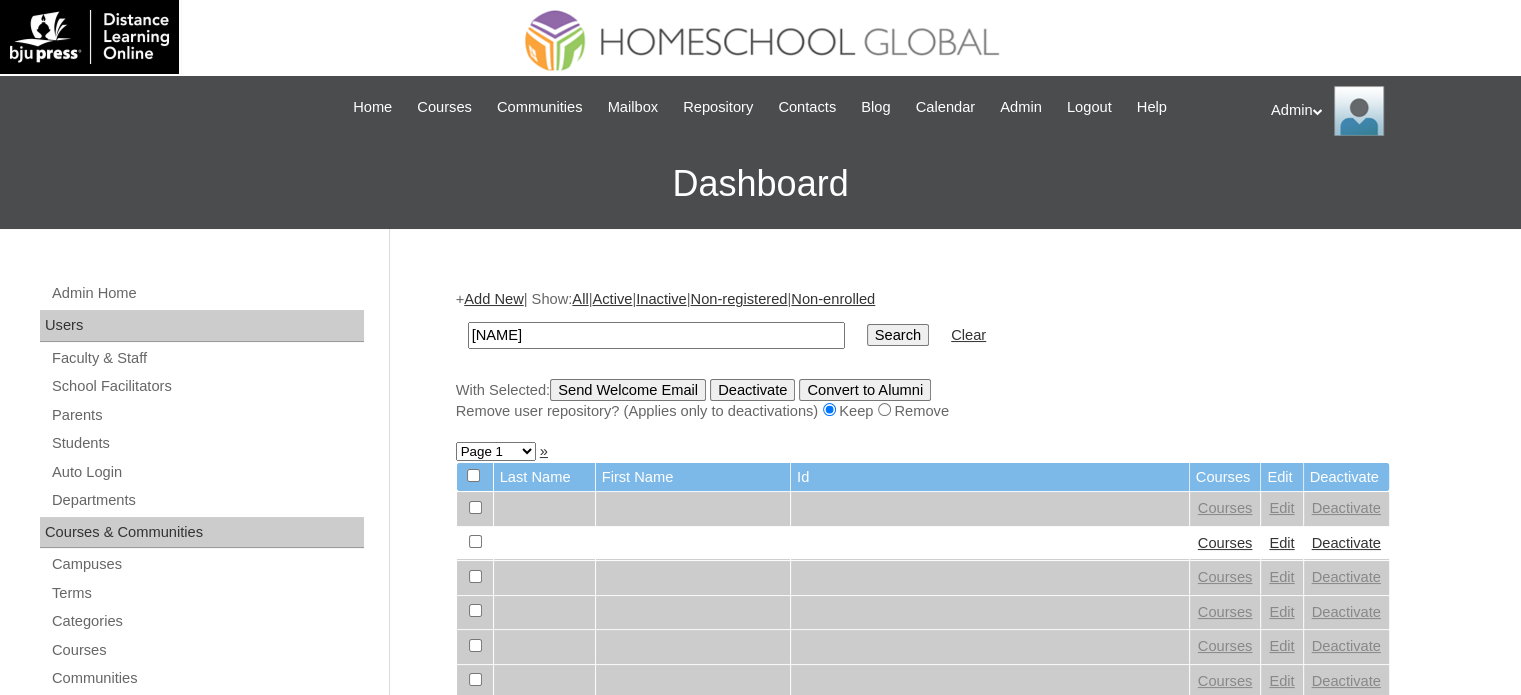 click on "Search" at bounding box center [898, 335] 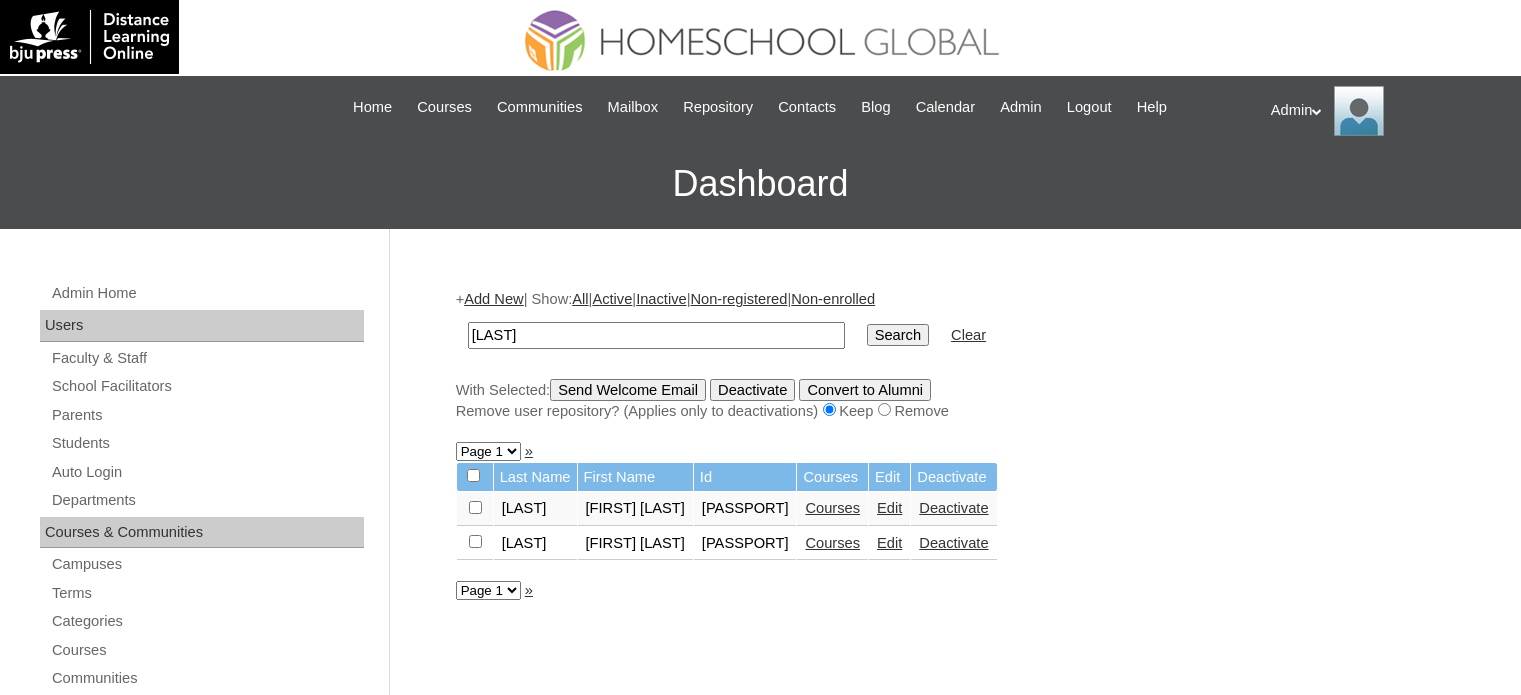 scroll, scrollTop: 0, scrollLeft: 0, axis: both 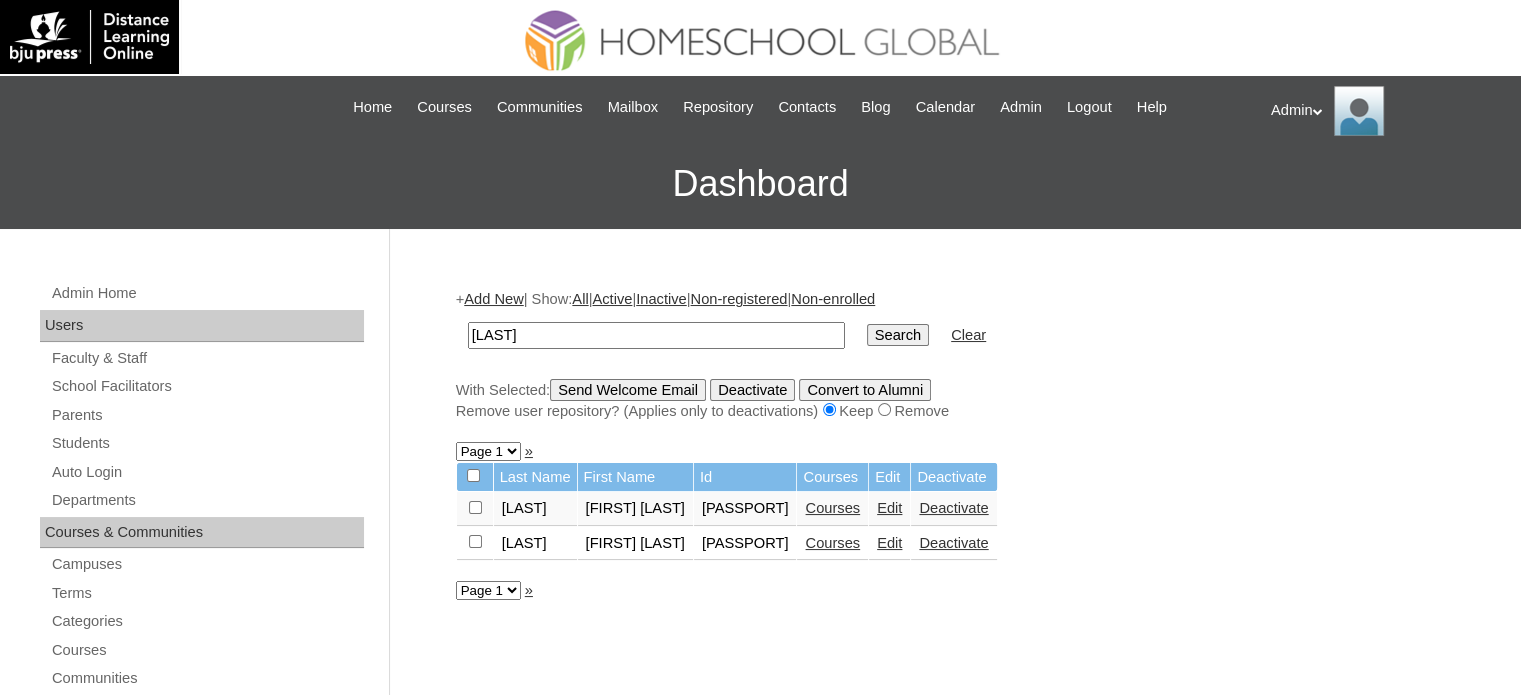 click on "Courses" at bounding box center [832, 508] 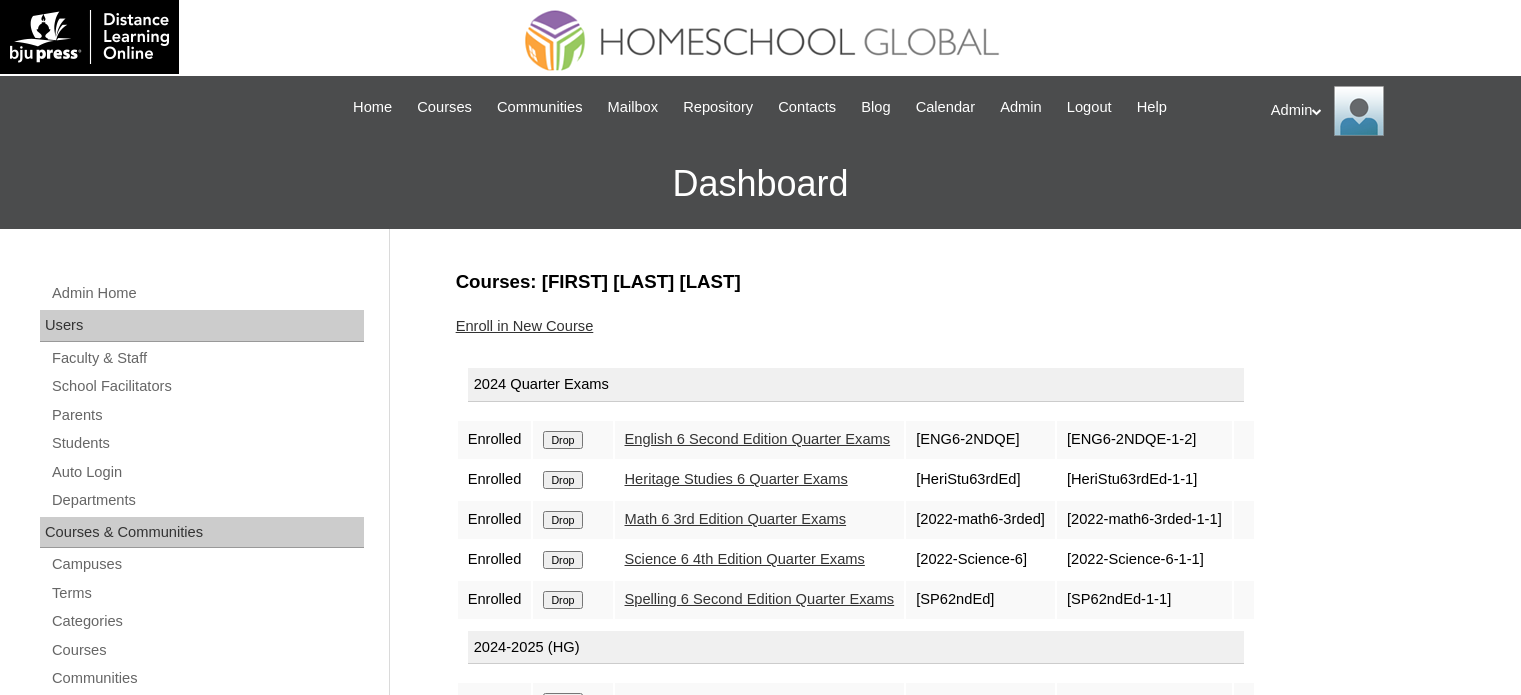 scroll, scrollTop: 0, scrollLeft: 0, axis: both 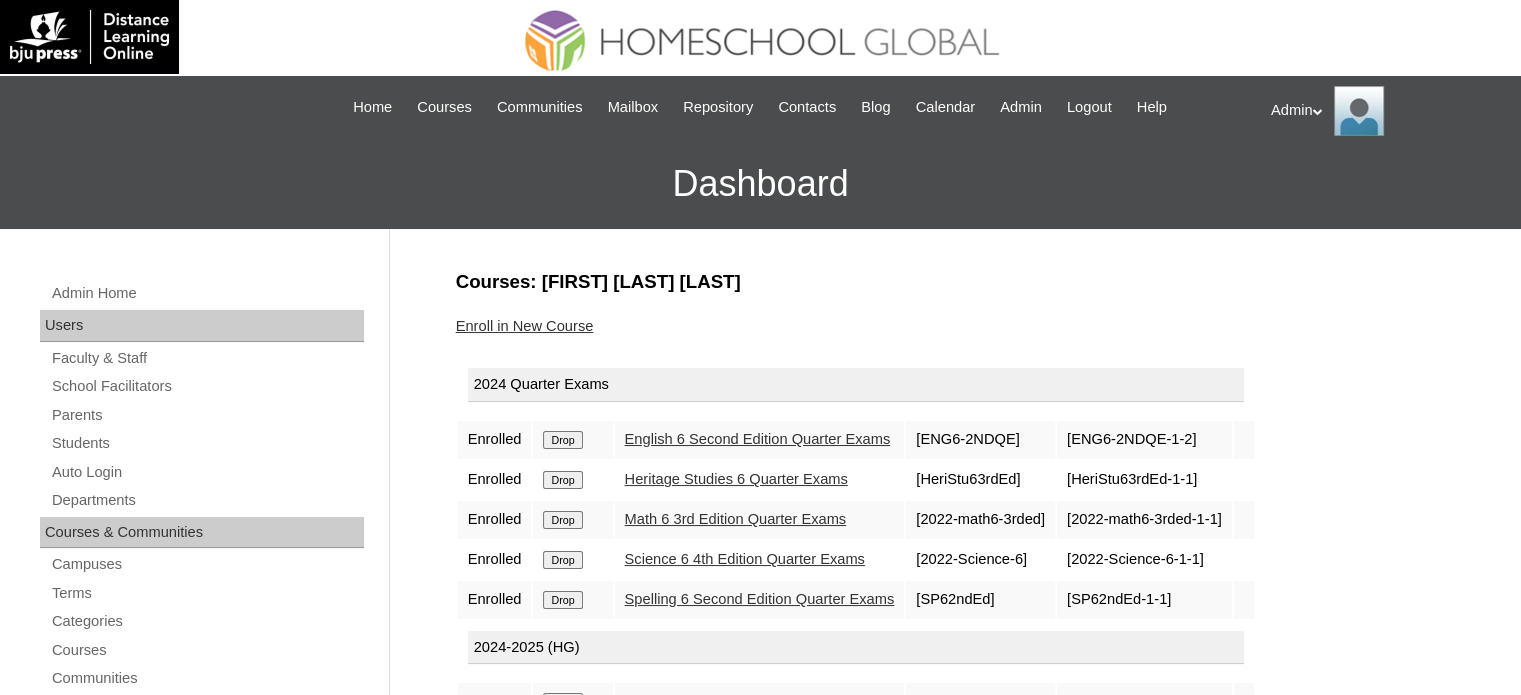 click on "Math 6 3rd Edition Quarter Exams" at bounding box center (736, 519) 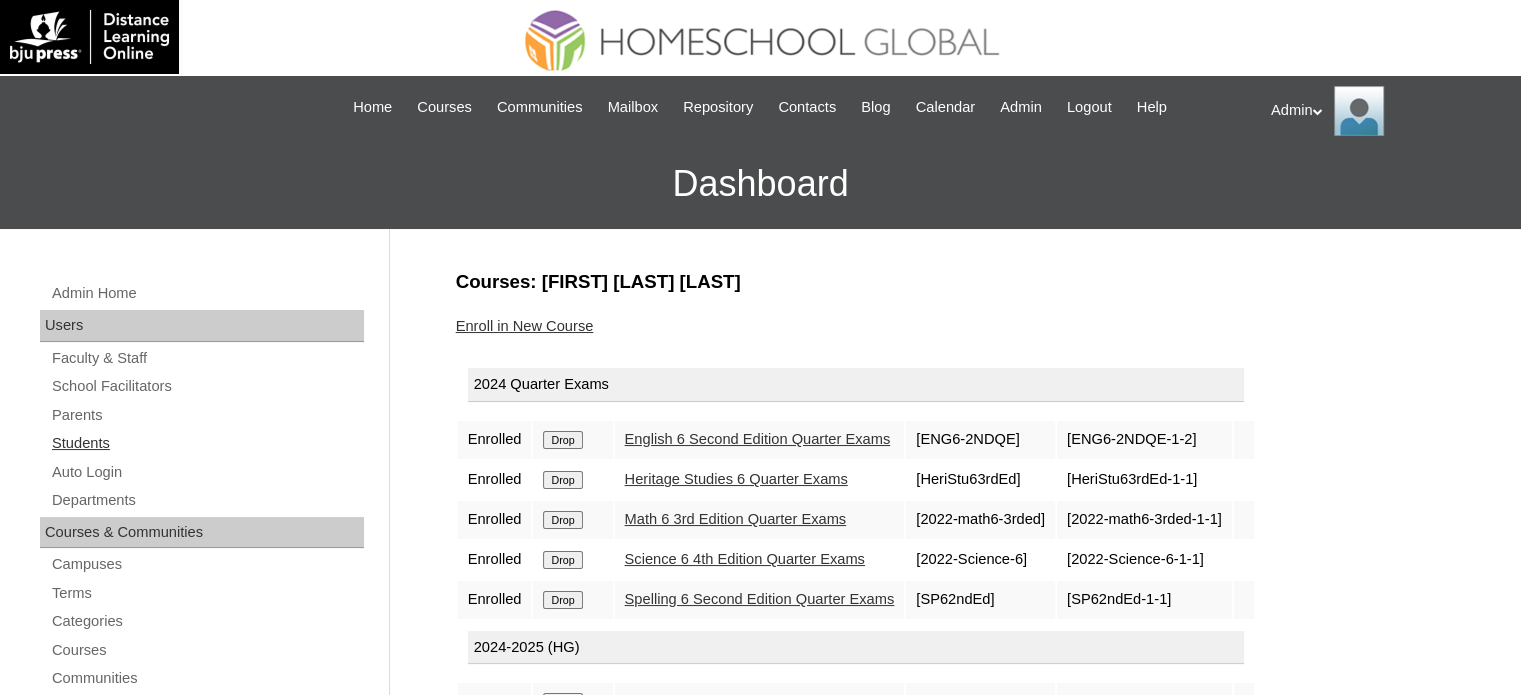 click on "Students" at bounding box center [207, 443] 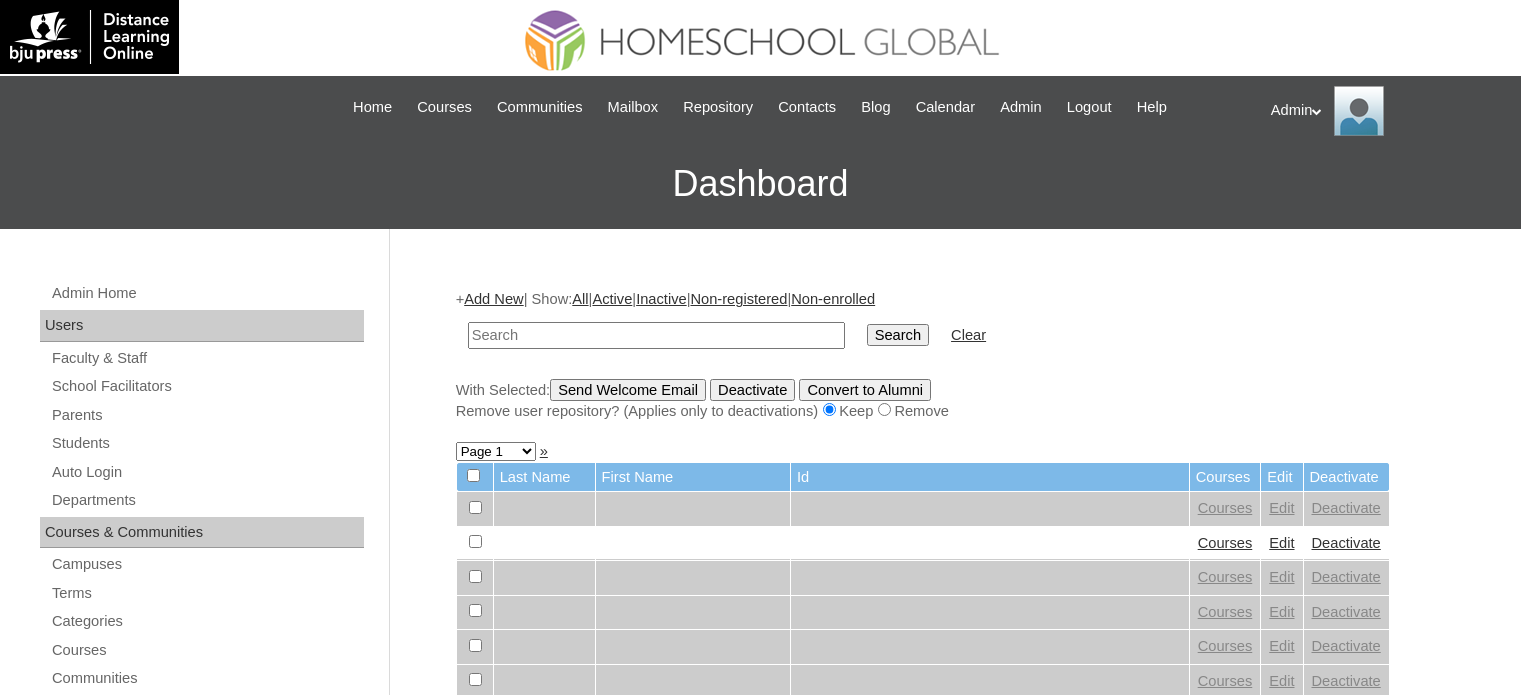 scroll, scrollTop: 0, scrollLeft: 0, axis: both 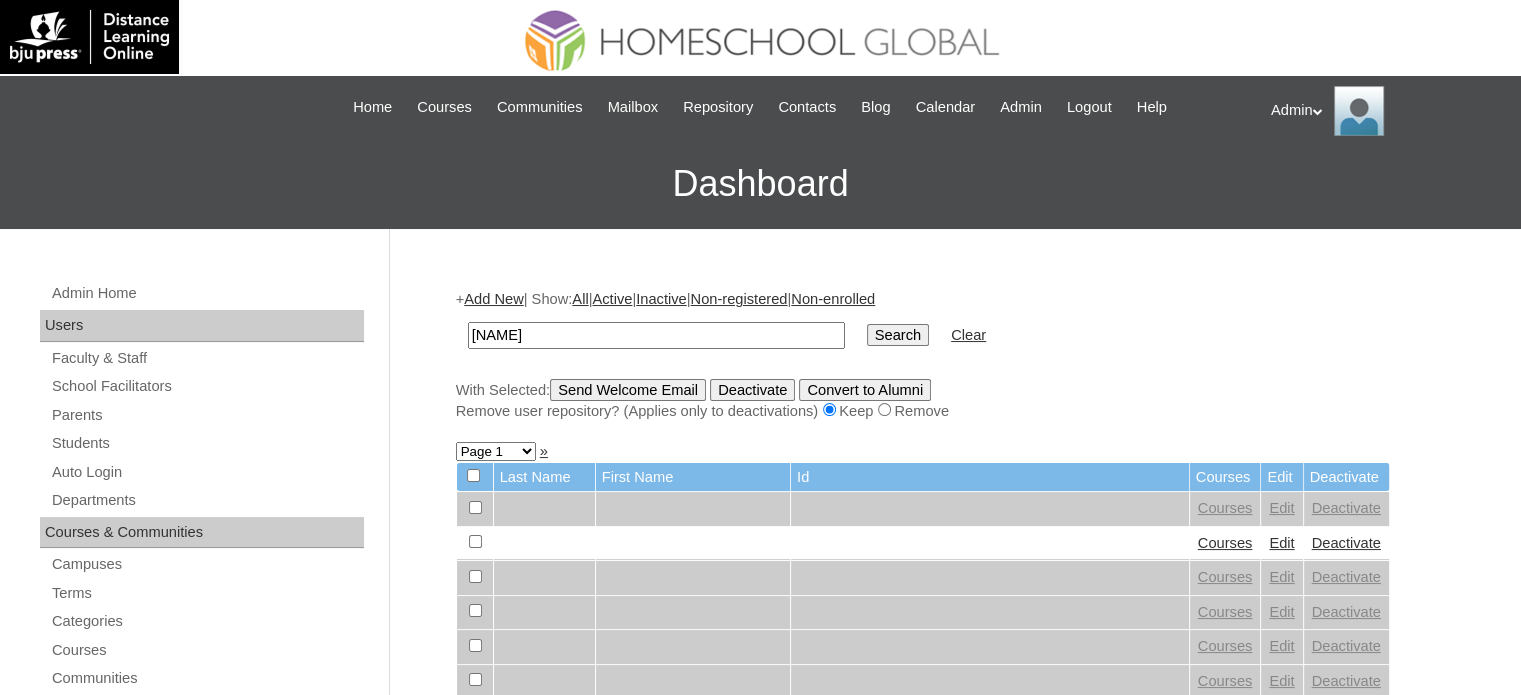 type on "[NAME]" 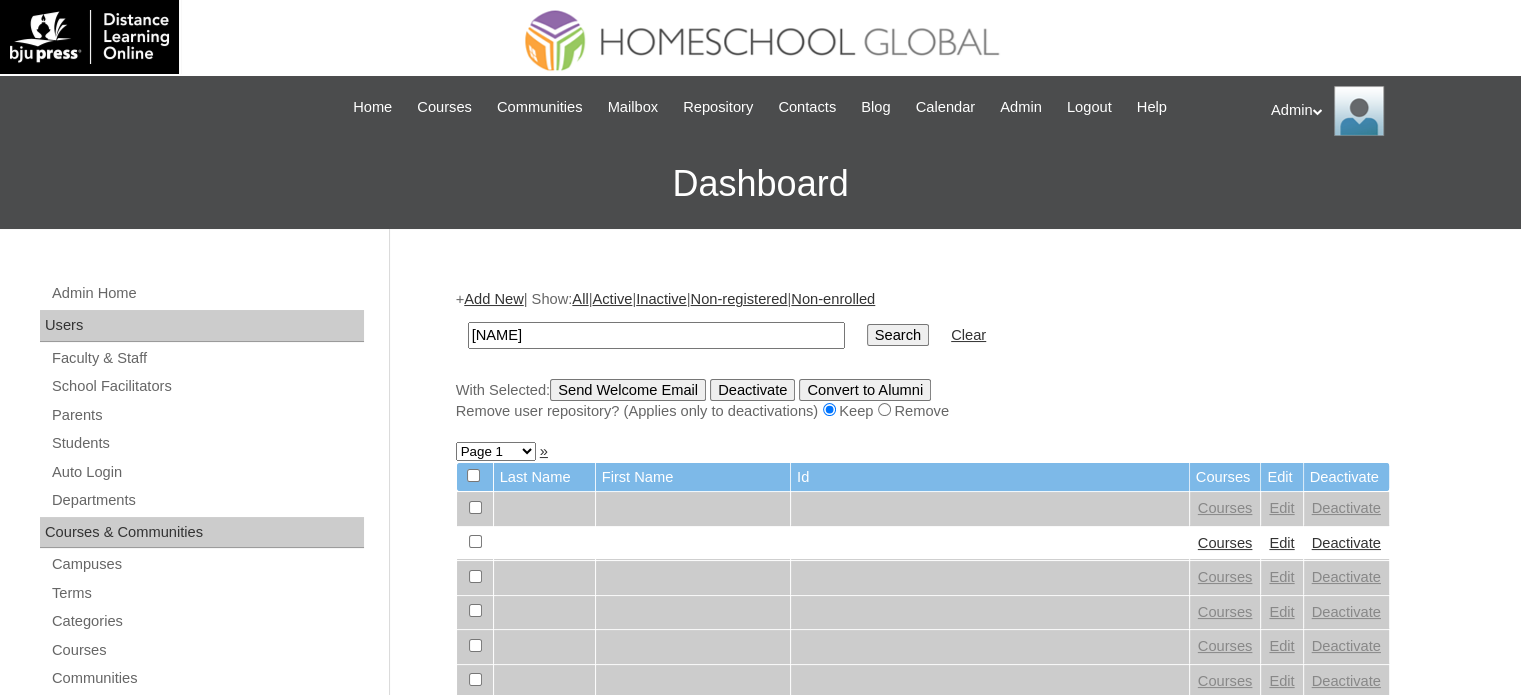 click on "Search" at bounding box center [898, 335] 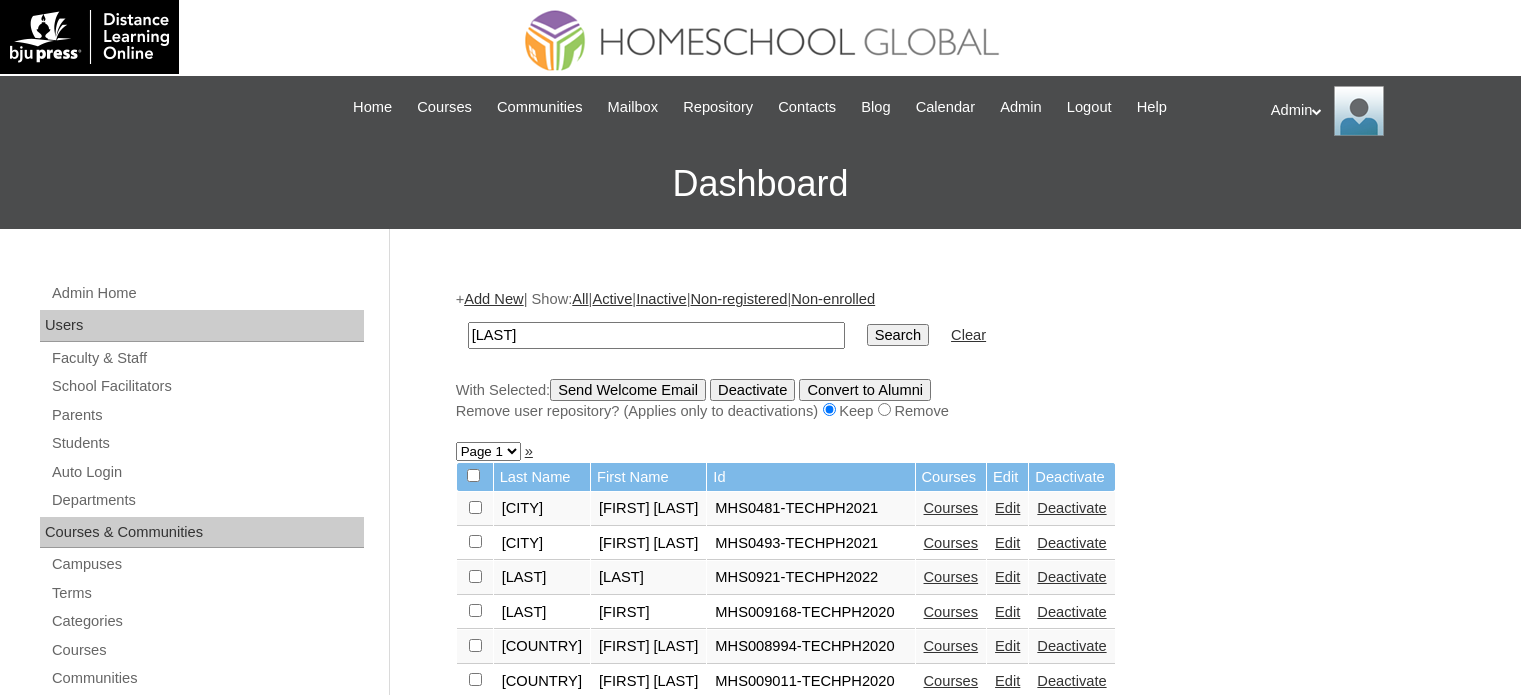 scroll, scrollTop: 0, scrollLeft: 0, axis: both 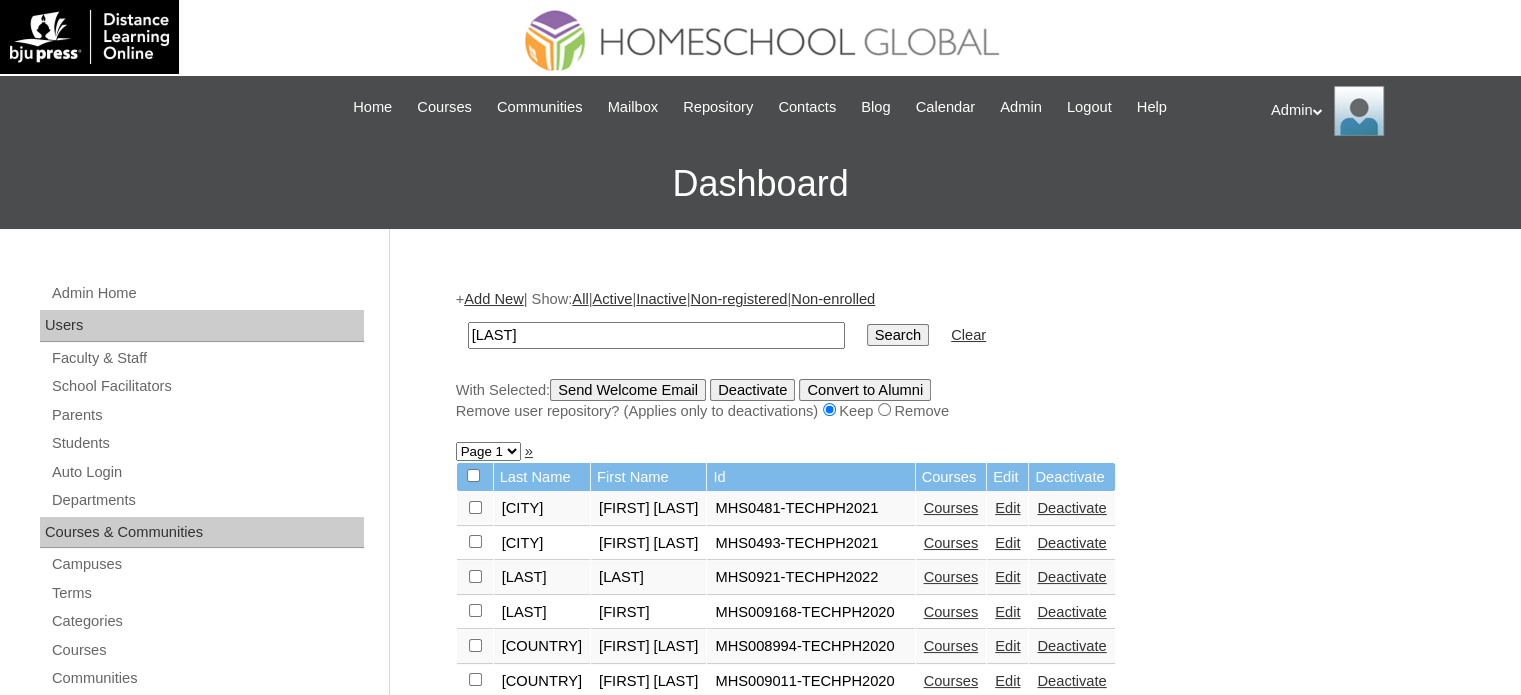 click on "Courses" at bounding box center (951, 578) 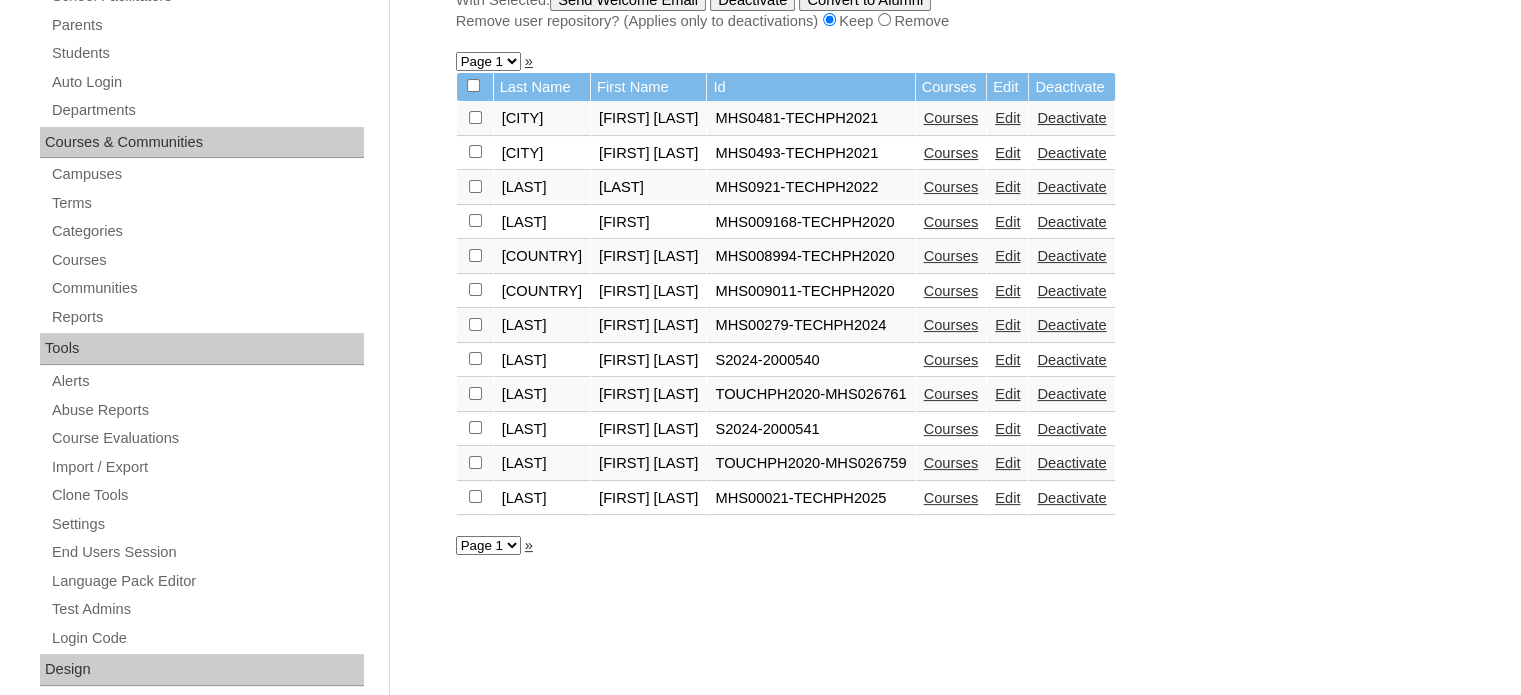 scroll, scrollTop: 400, scrollLeft: 0, axis: vertical 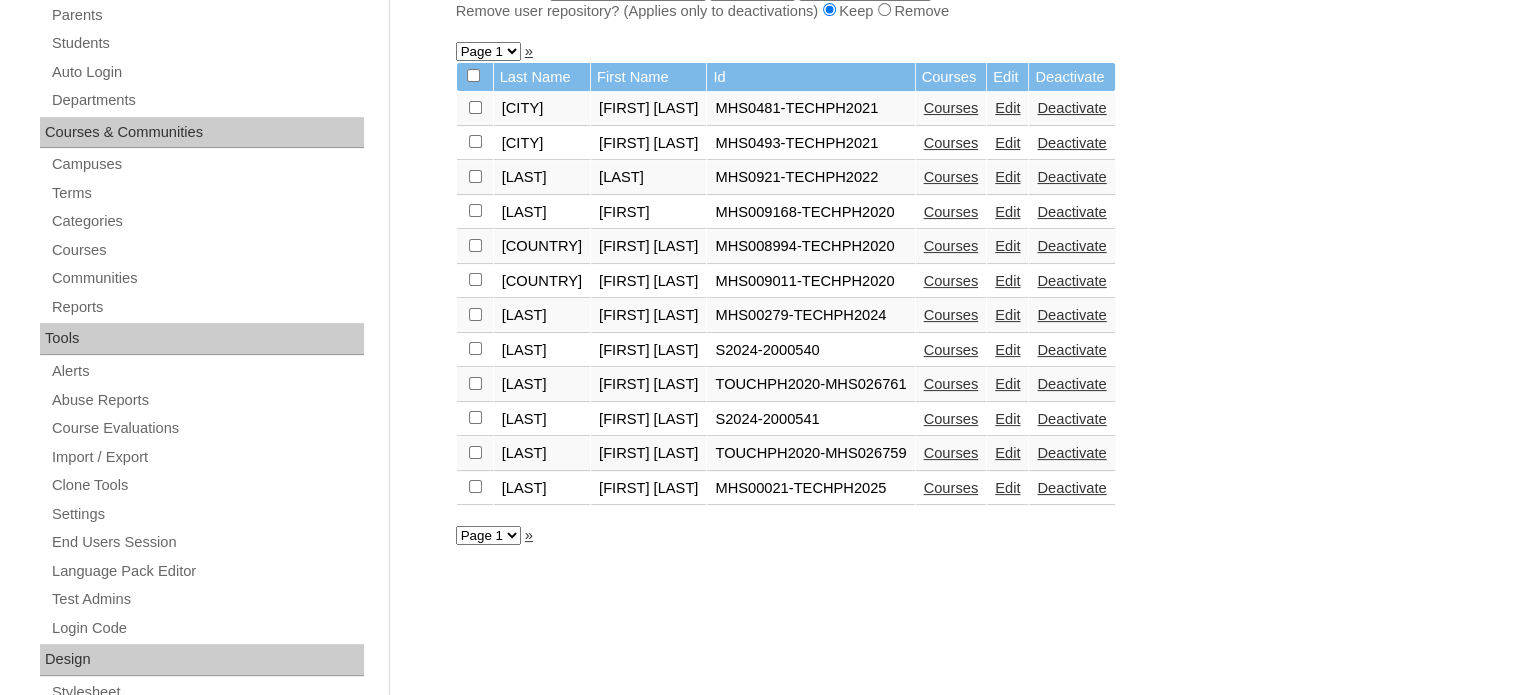 click on "Courses" at bounding box center (951, 419) 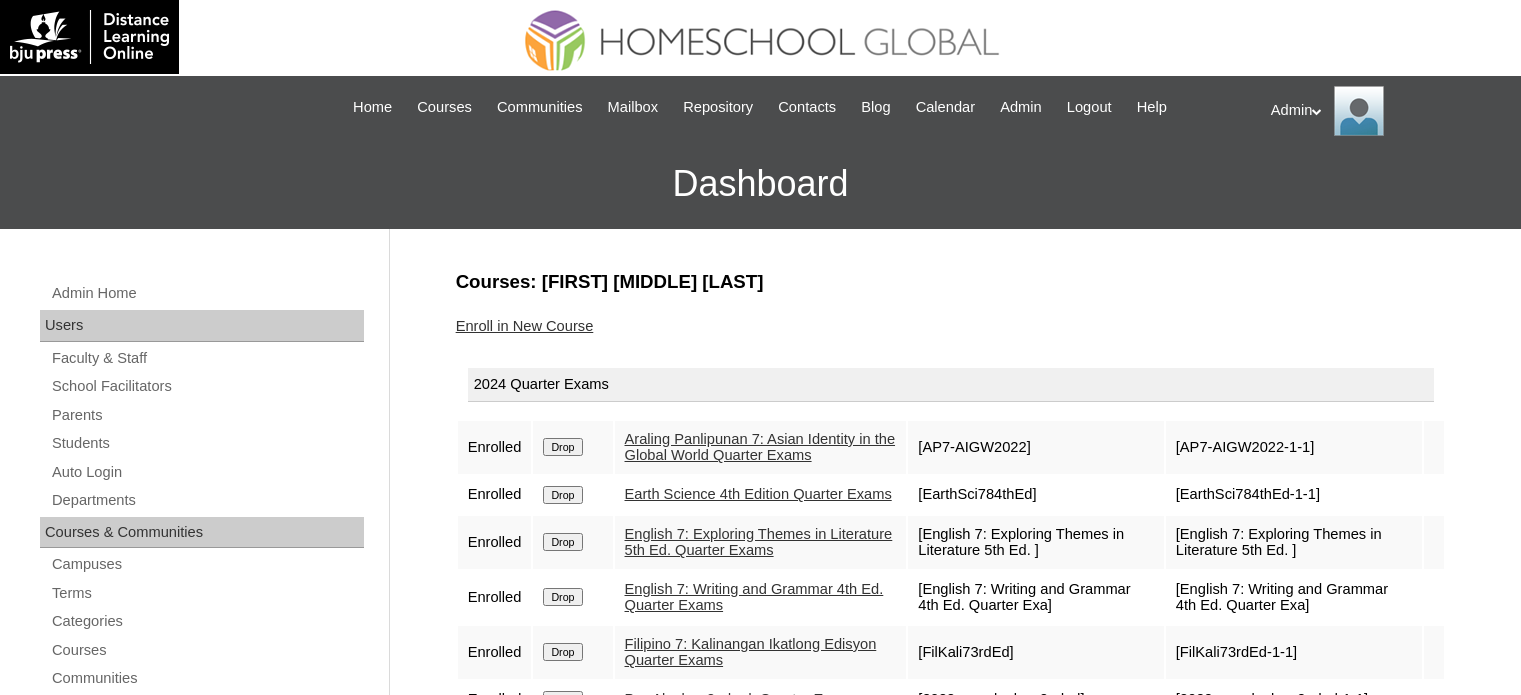 scroll, scrollTop: 0, scrollLeft: 0, axis: both 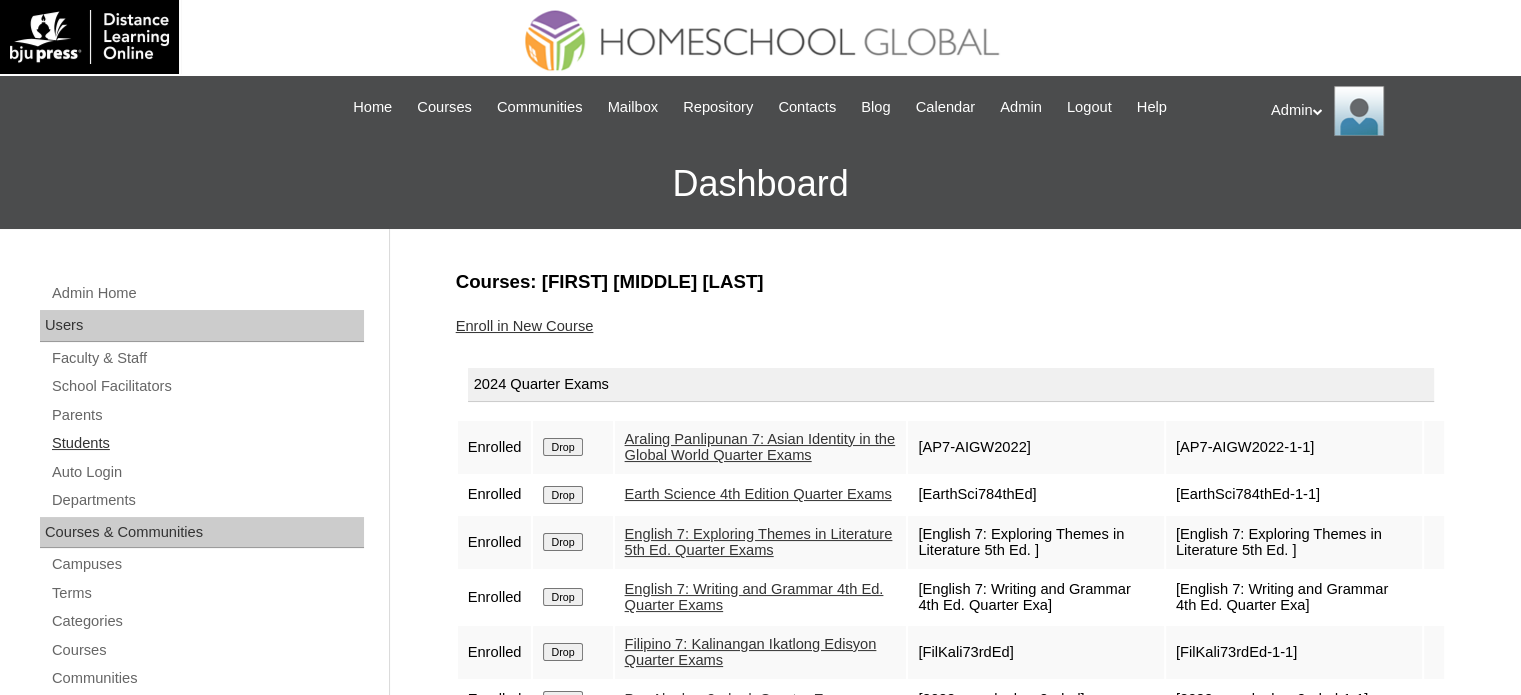 click on "Students" at bounding box center [207, 443] 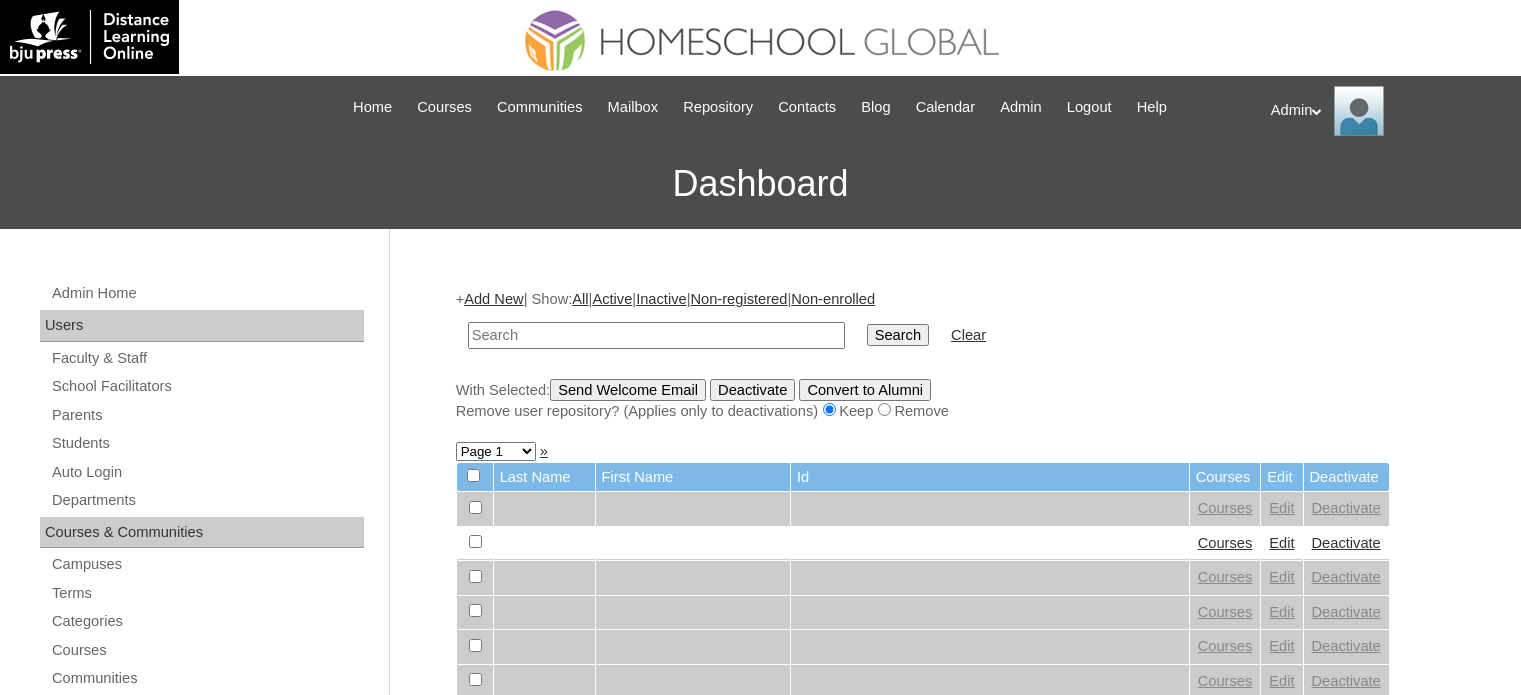 scroll, scrollTop: 0, scrollLeft: 0, axis: both 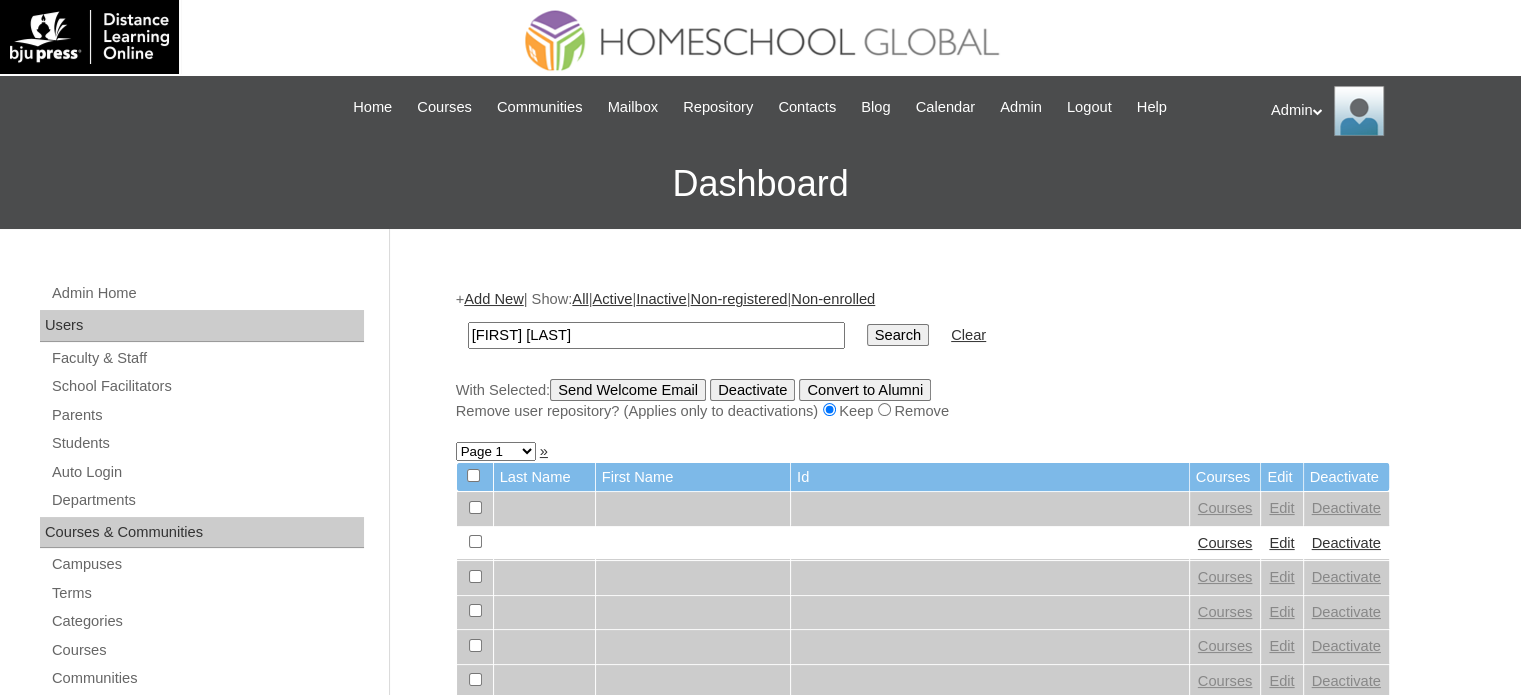 type on "[FIRST] [LAST]" 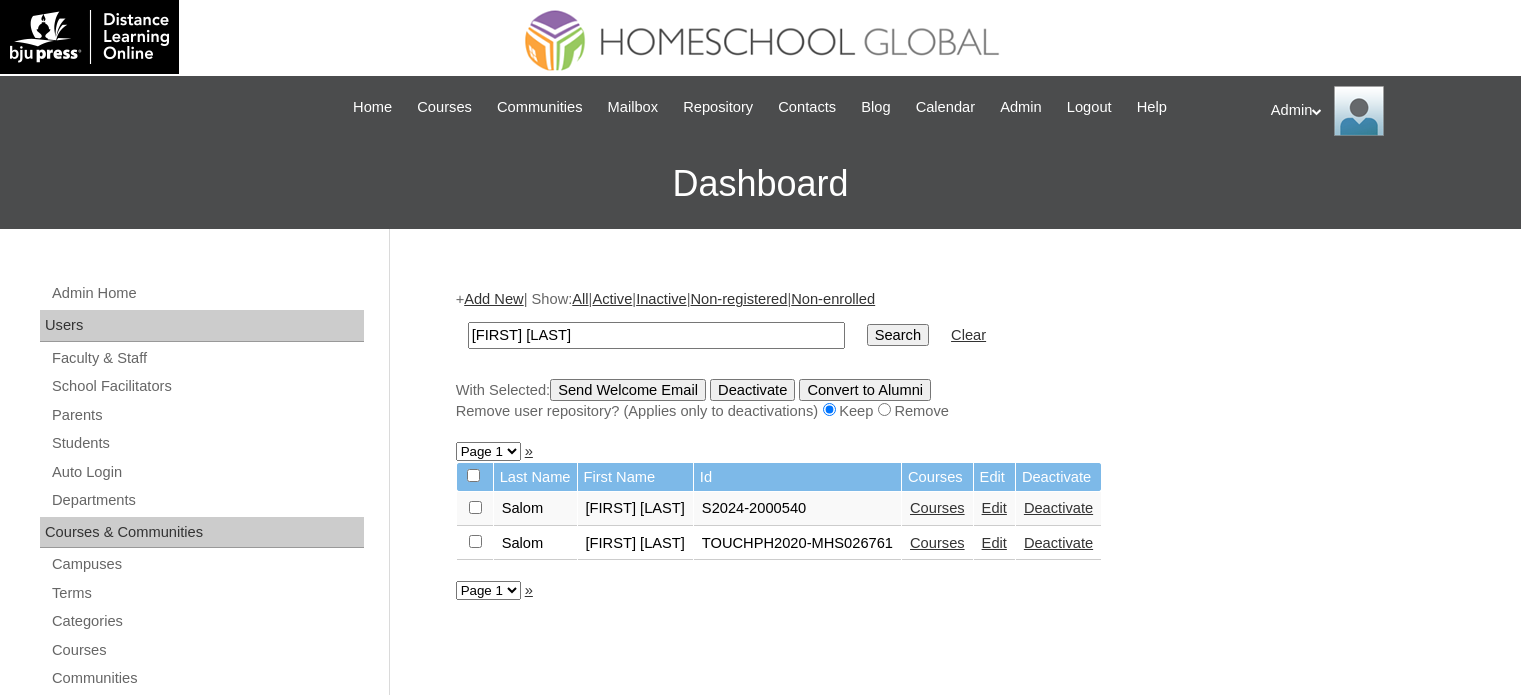 scroll, scrollTop: 0, scrollLeft: 0, axis: both 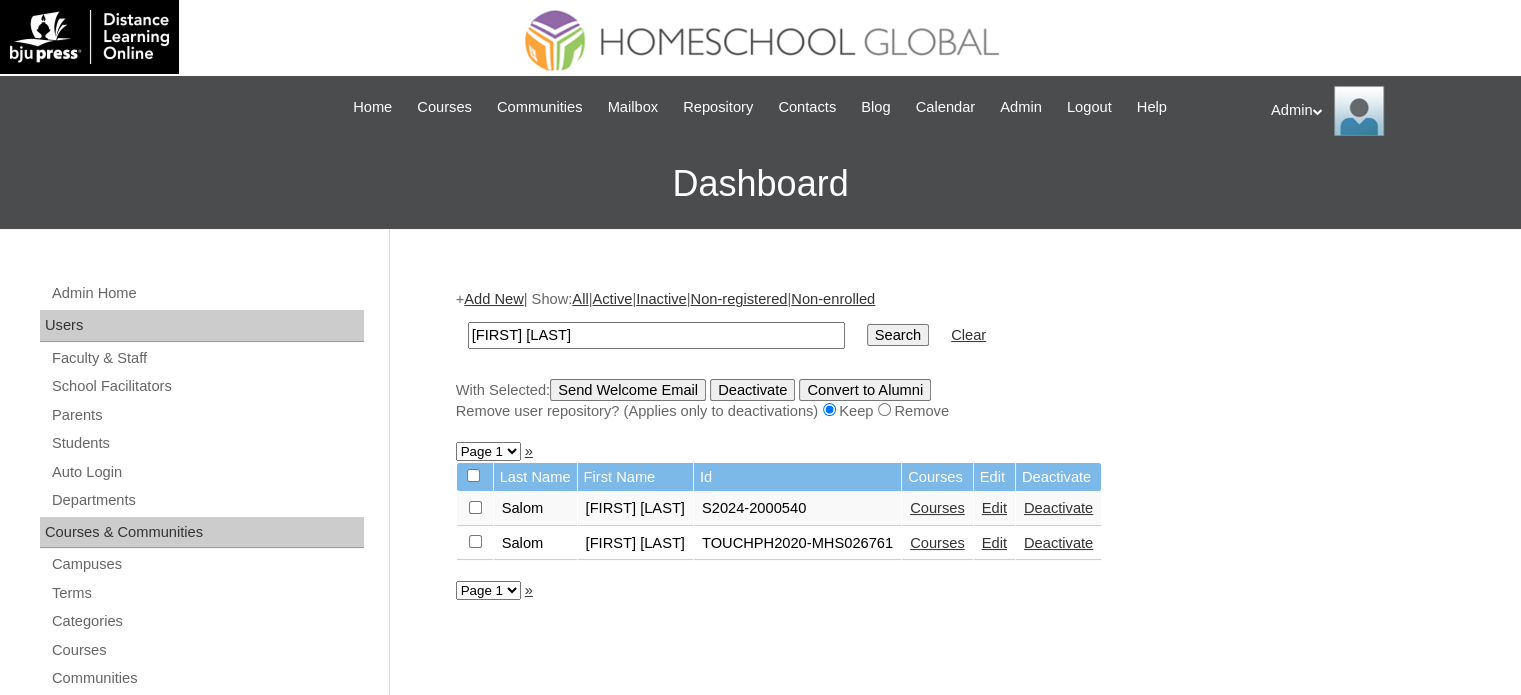 click on "Courses" at bounding box center (937, 543) 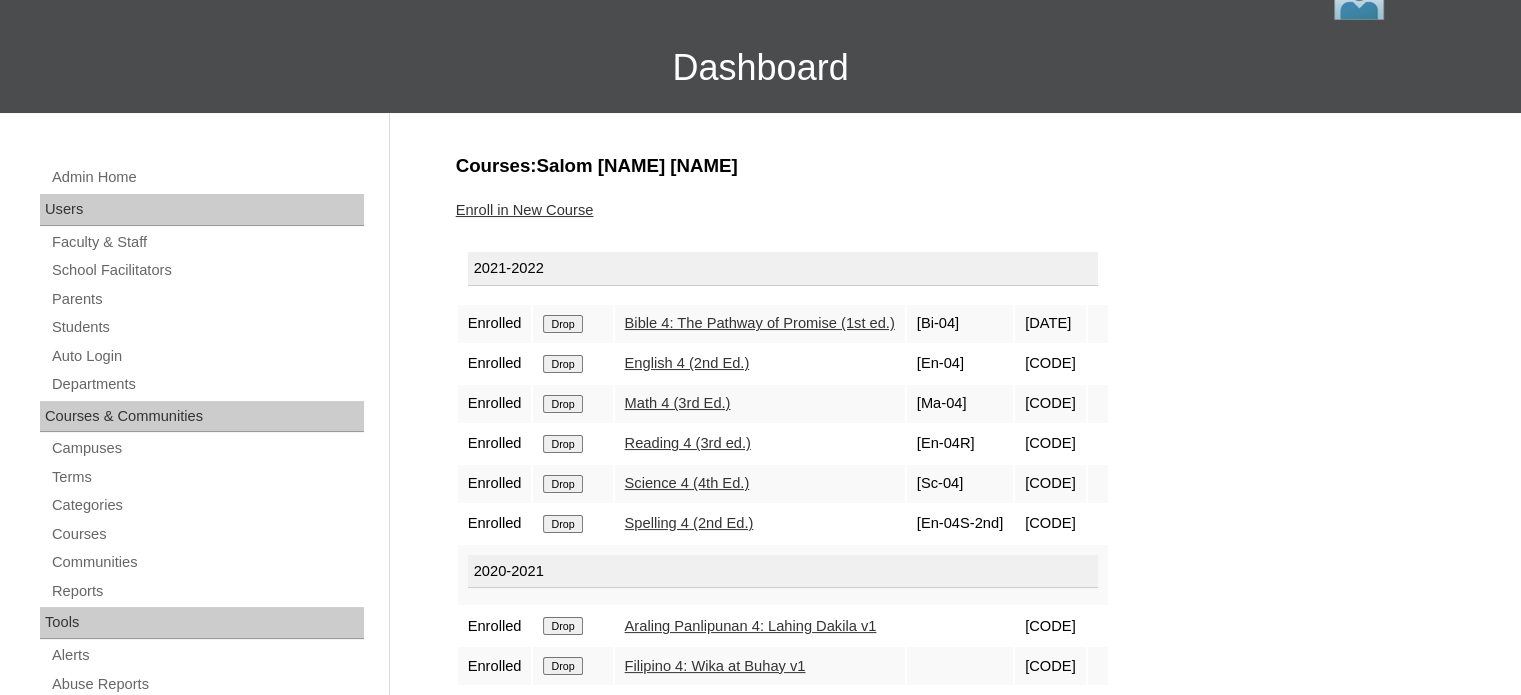 scroll, scrollTop: 115, scrollLeft: 0, axis: vertical 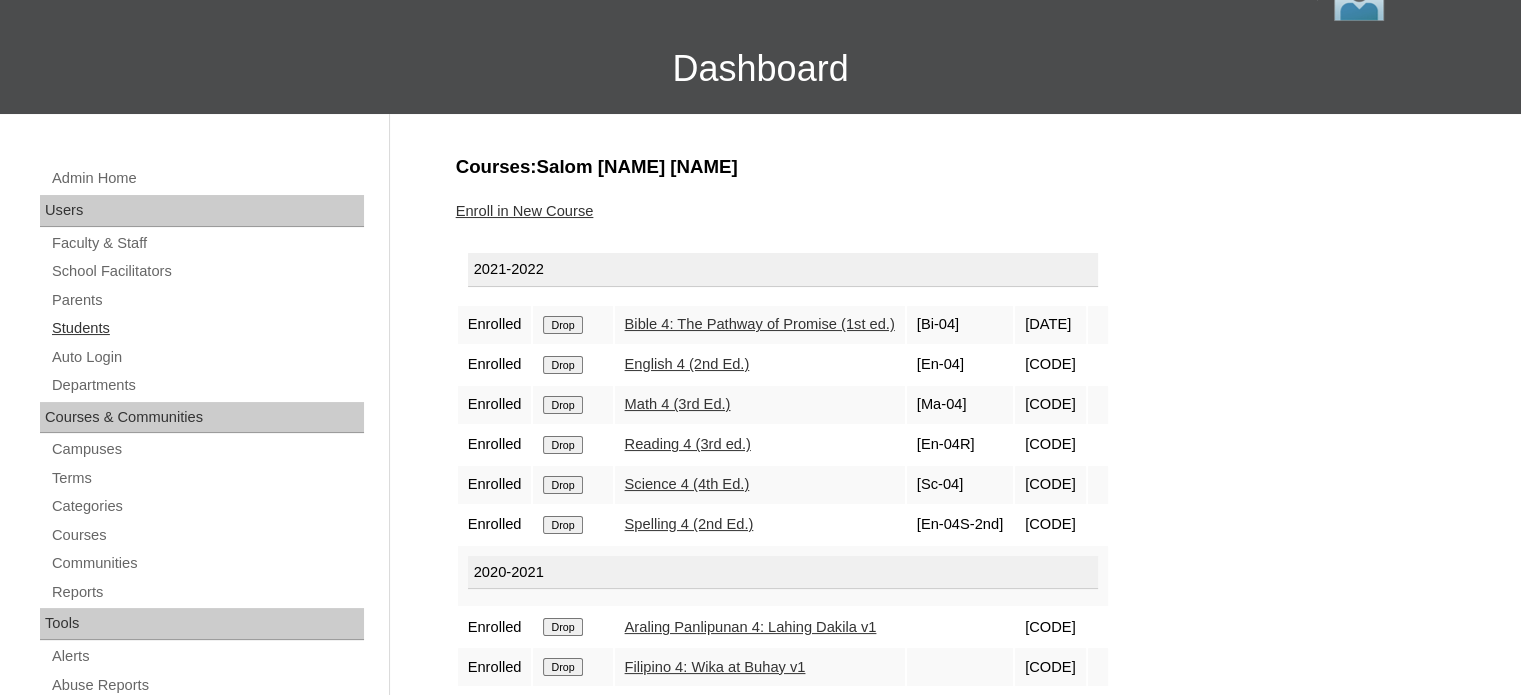 click on "Students" at bounding box center (207, 328) 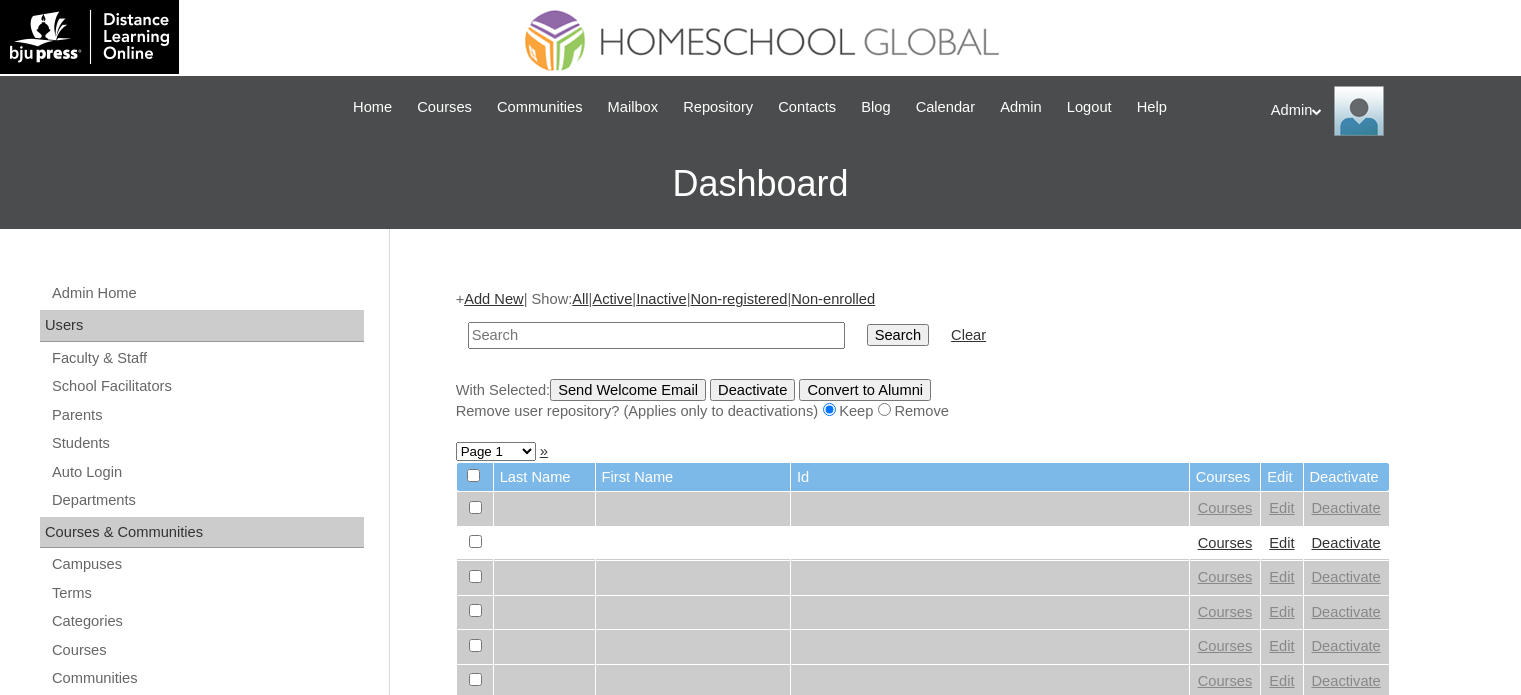 scroll, scrollTop: 0, scrollLeft: 0, axis: both 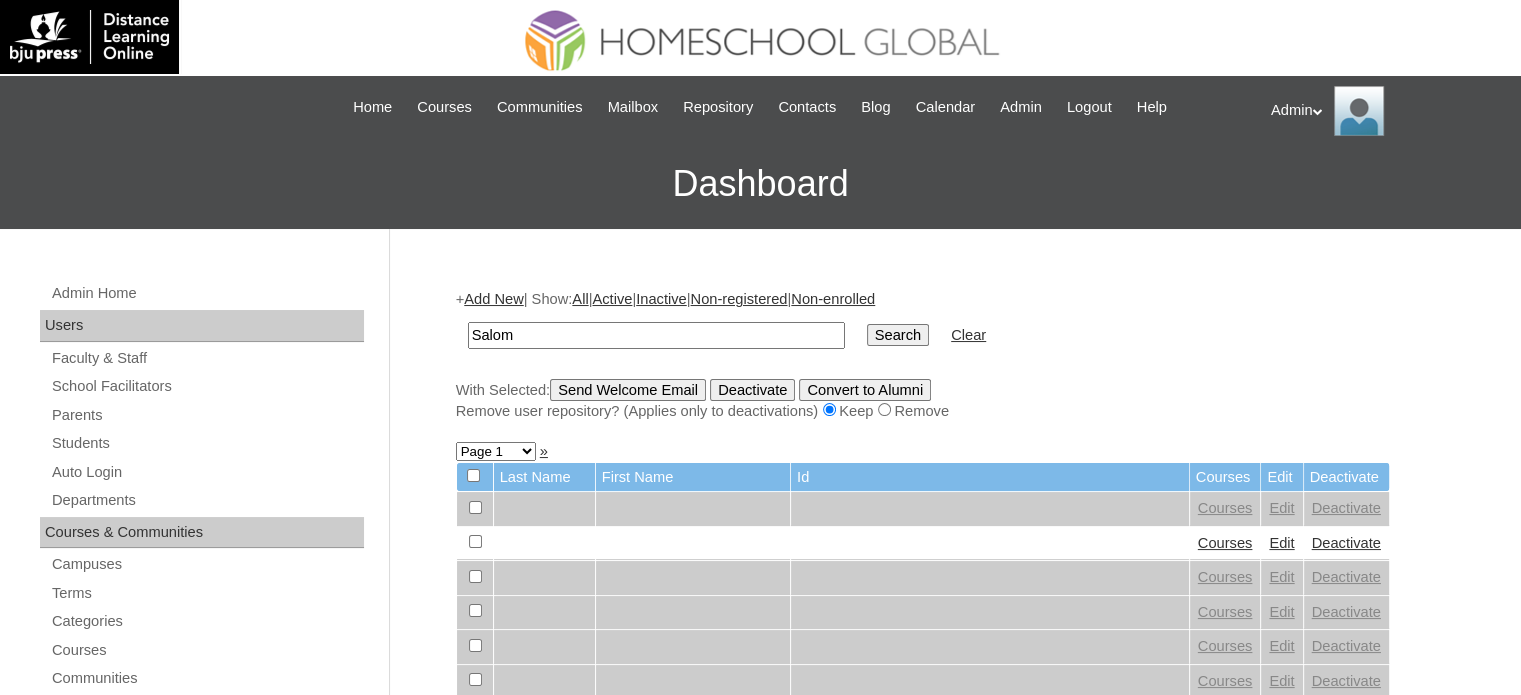 type on "Salom" 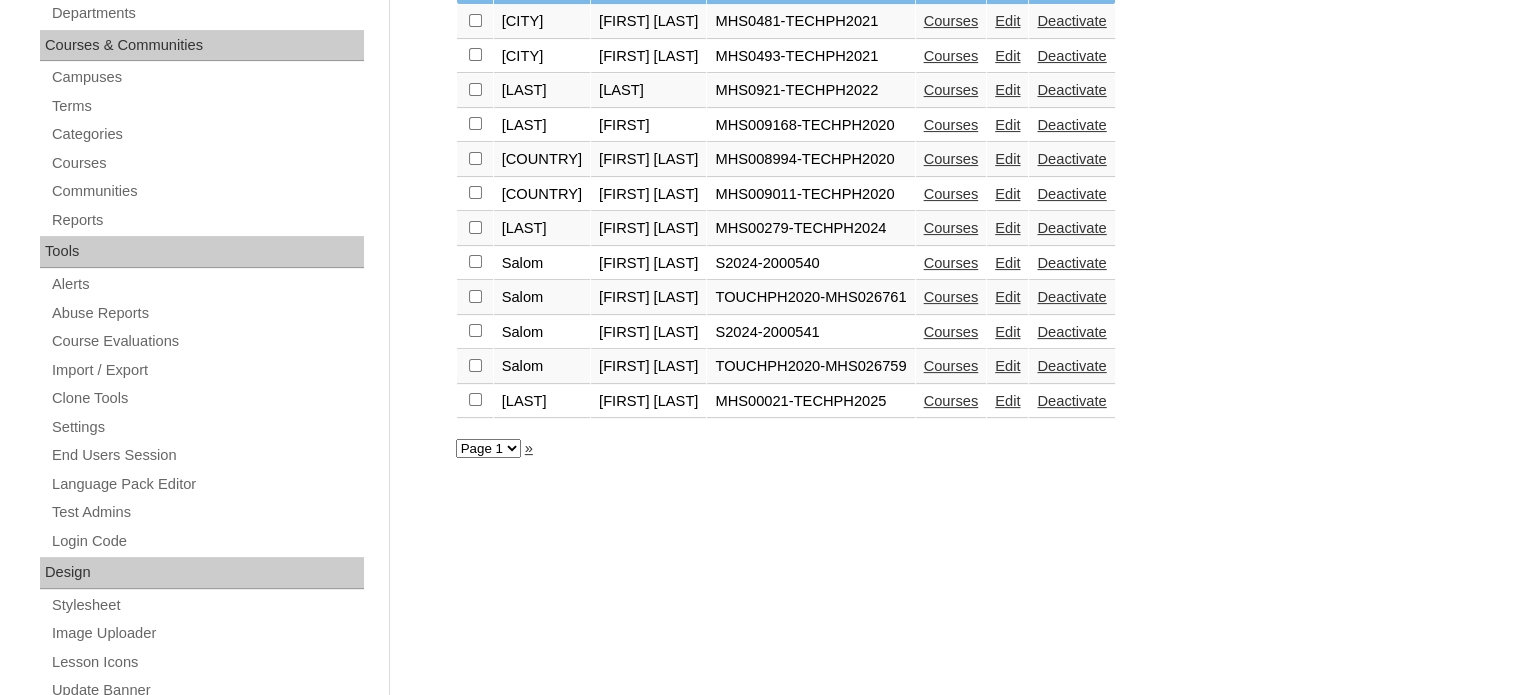 scroll, scrollTop: 488, scrollLeft: 0, axis: vertical 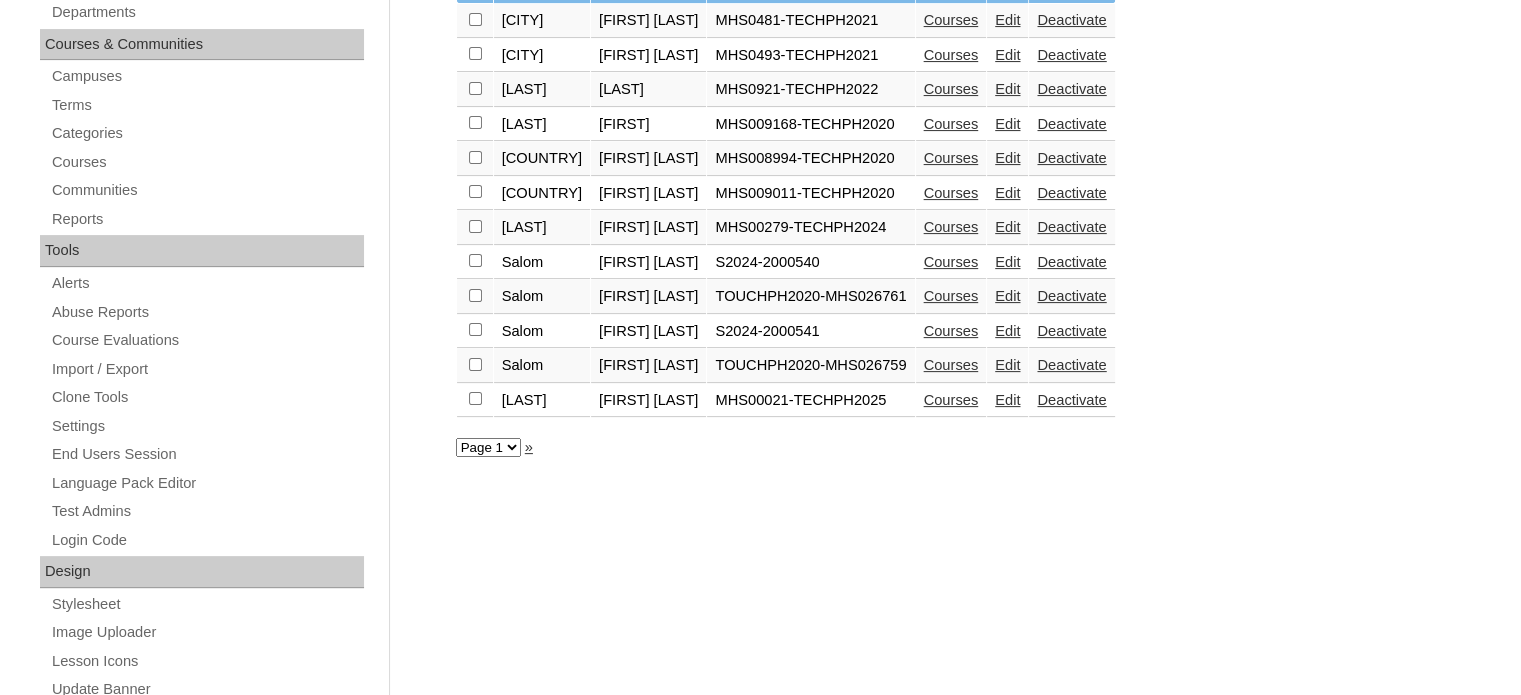 click on "Courses" at bounding box center (951, 262) 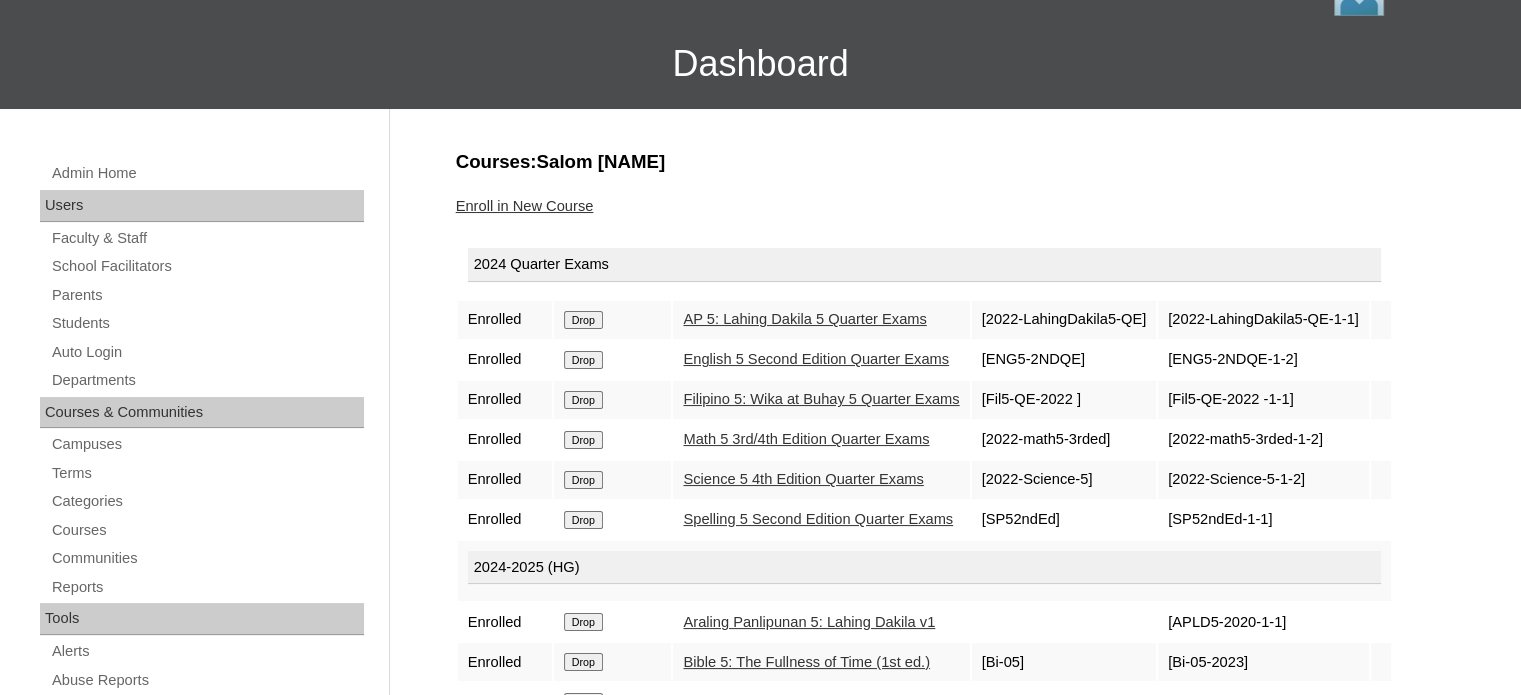 scroll, scrollTop: 120, scrollLeft: 0, axis: vertical 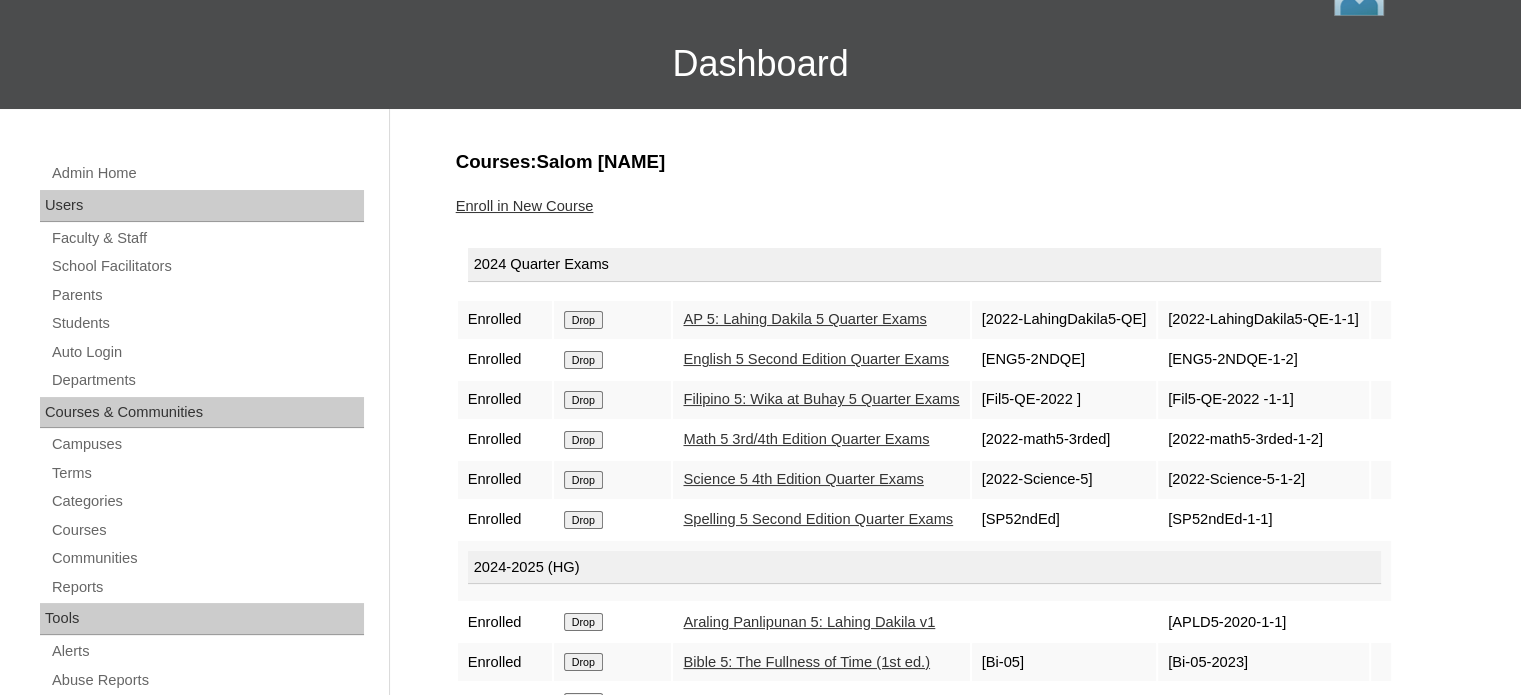 click on "AP 5: Lahing Dakila 5 Quarter Exams" at bounding box center [804, 319] 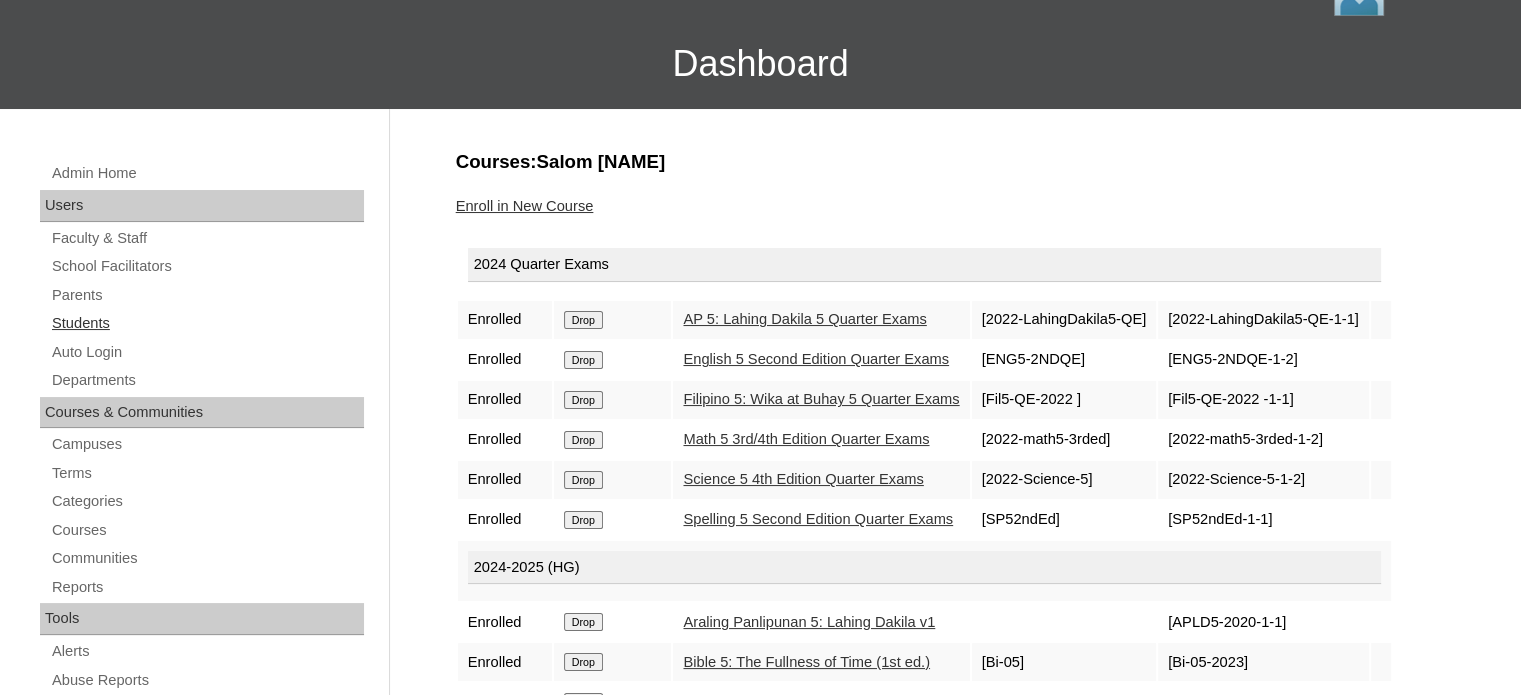 click on "Students" at bounding box center [207, 323] 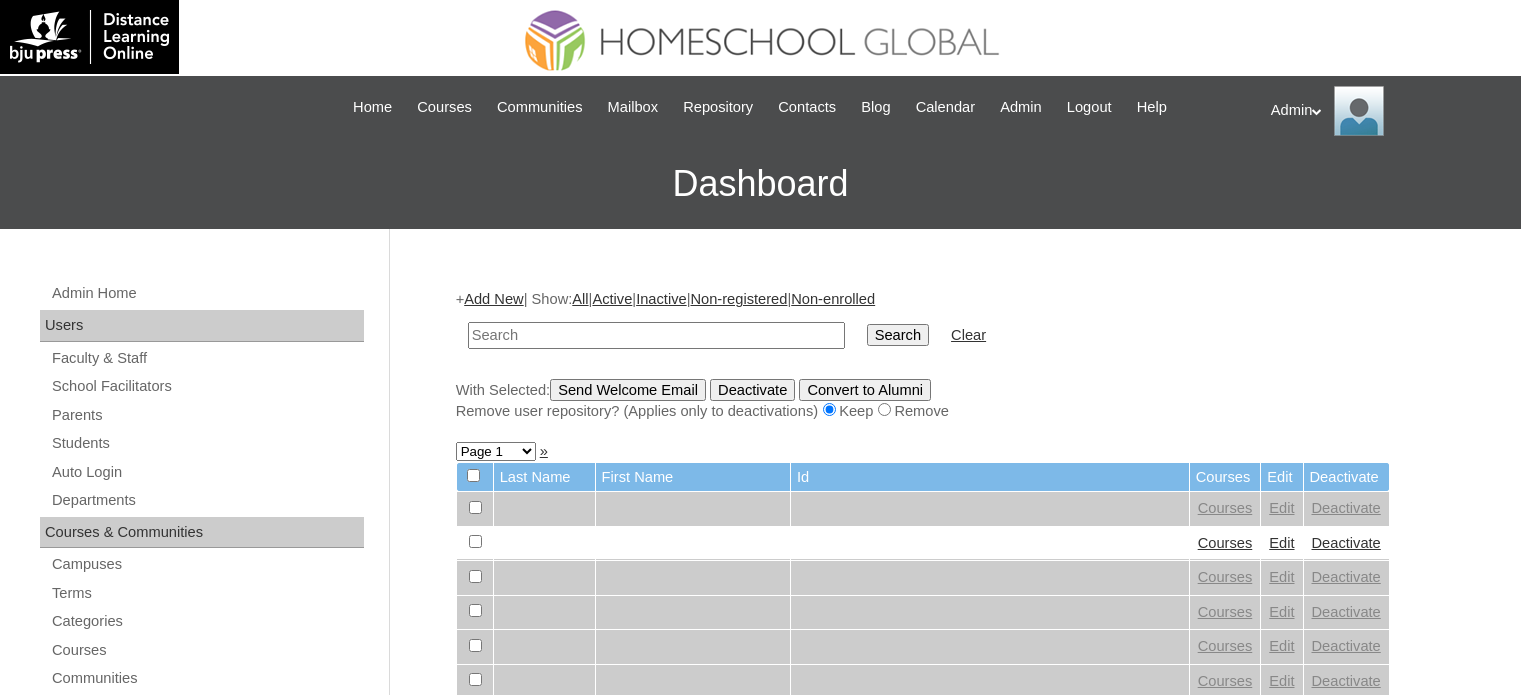 scroll, scrollTop: 0, scrollLeft: 0, axis: both 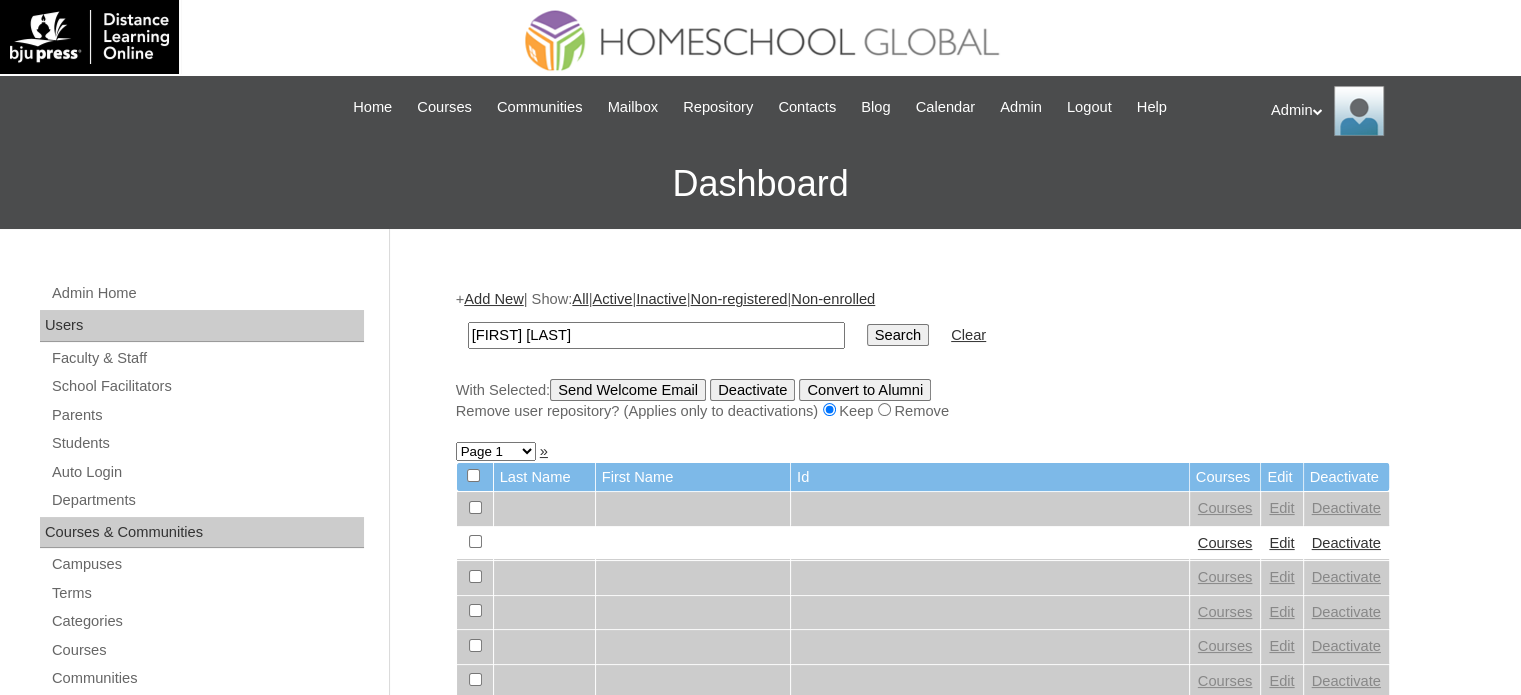 type on "[FIRST] [LAST]" 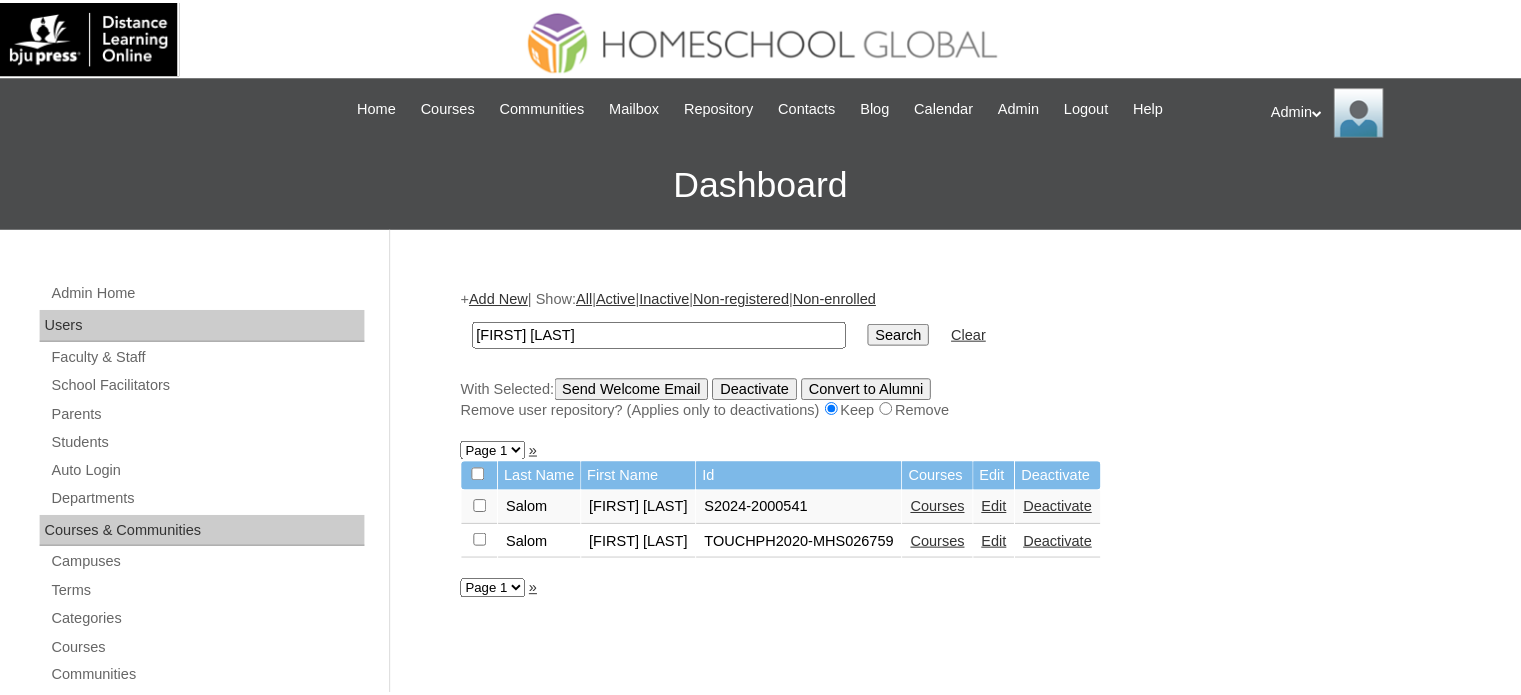 scroll, scrollTop: 0, scrollLeft: 0, axis: both 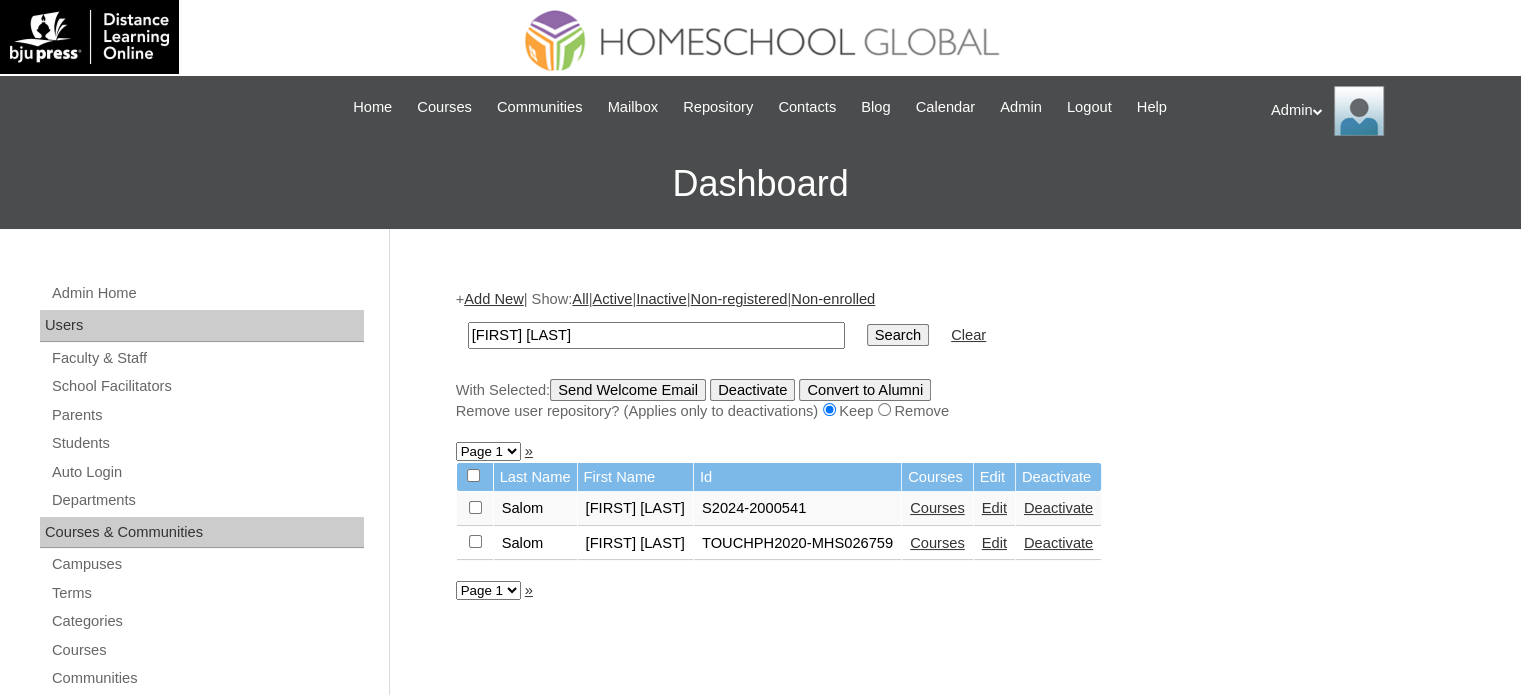 click on "Courses" at bounding box center [937, 508] 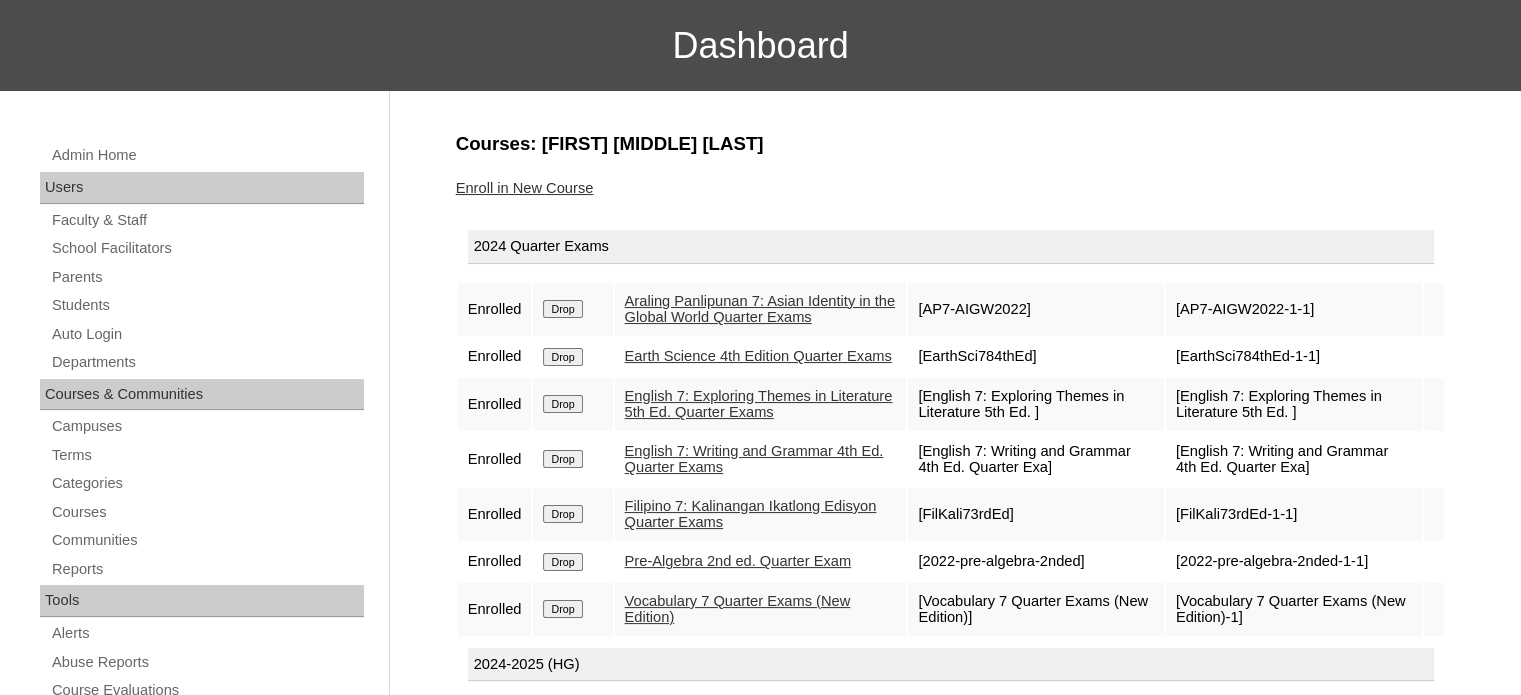 scroll, scrollTop: 139, scrollLeft: 0, axis: vertical 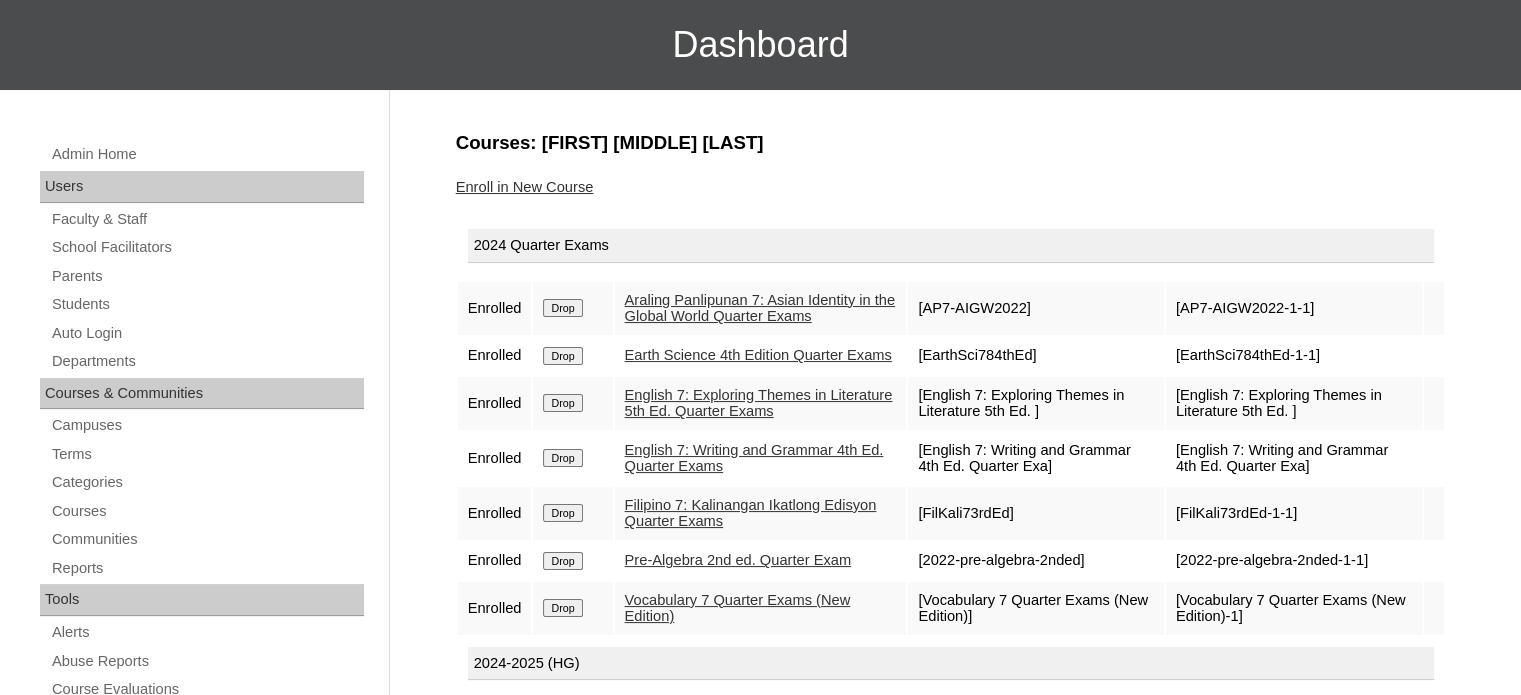 click on "Araling Panlipunan 7: Asian Identity in the Global World Quarter Exams" at bounding box center [760, 308] 